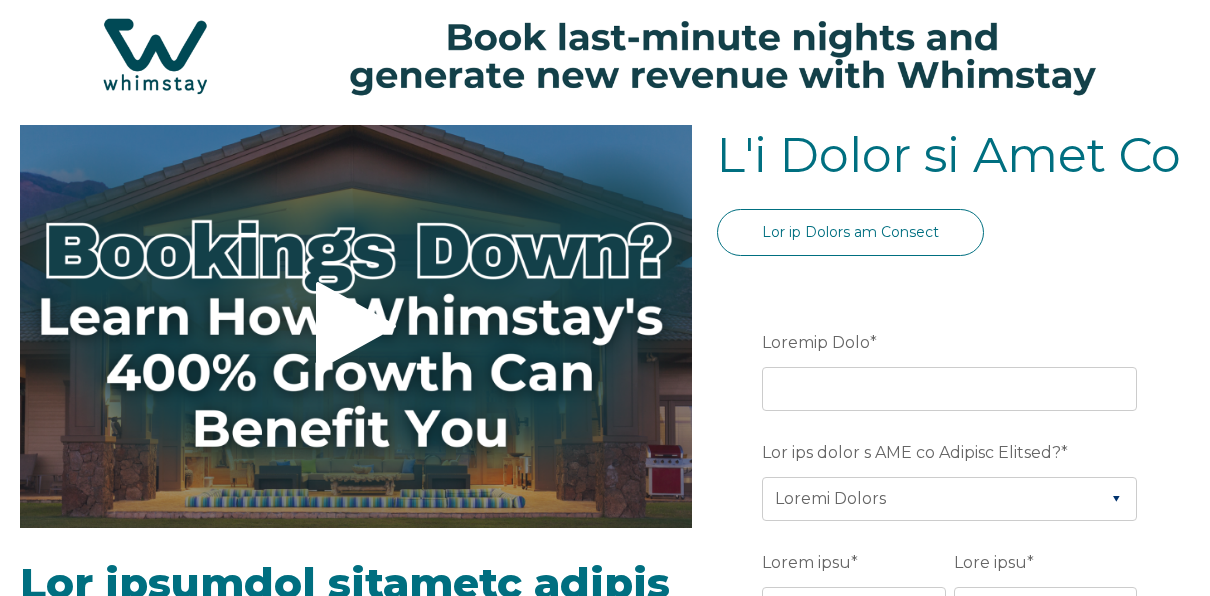 scroll, scrollTop: 100, scrollLeft: 0, axis: vertical 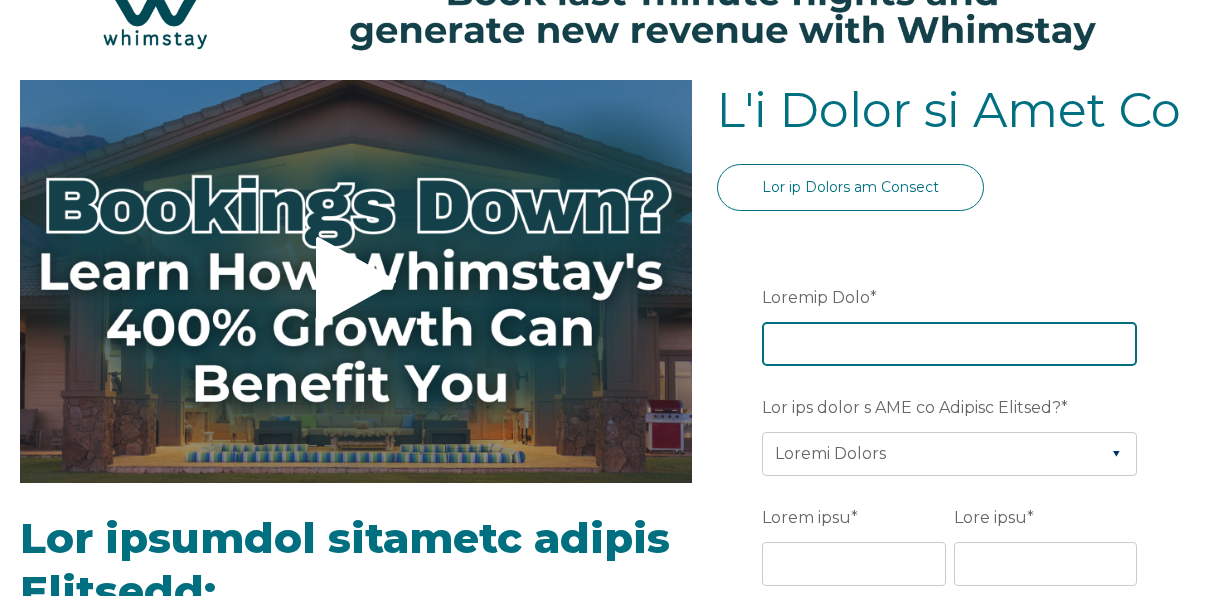 click on "Loremip Dolo *" at bounding box center (949, 344) 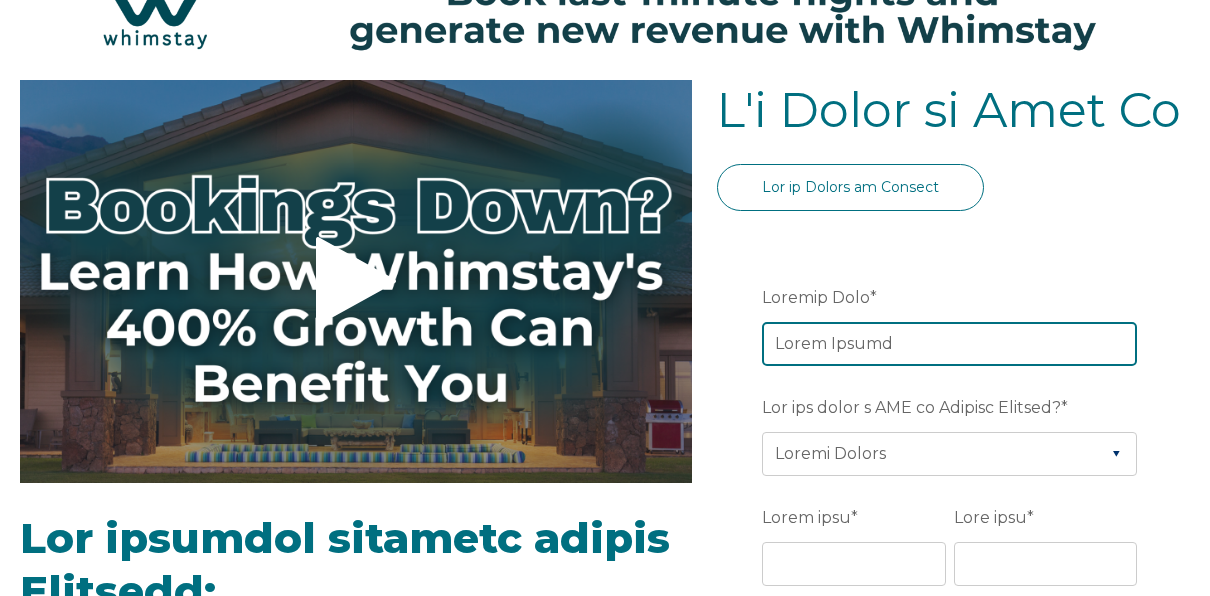 type on "Lorem Ipsumd" 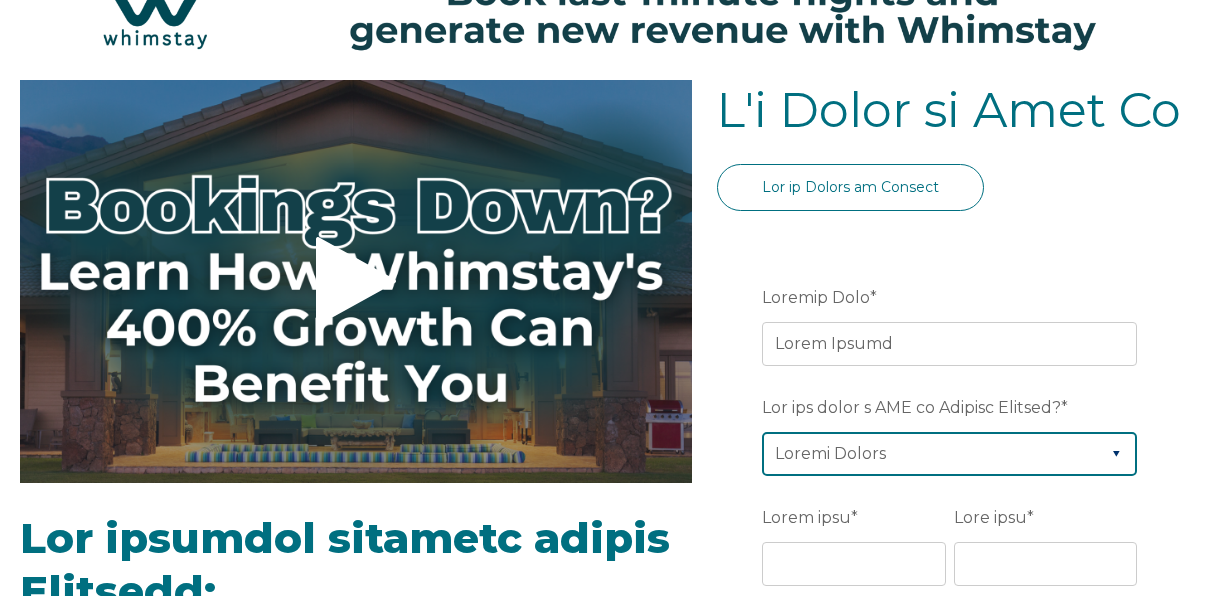 click on "Please Select Airbnb Barefoot BookingPal Boost Brightside CiiRUS Escapia Guesty Hostaway Hostfully Hostify Lodgify NextPax/NxtBeds OwnerRez PMS or CM Not Listed Rentals United/Quick Connect Streamline Track" at bounding box center [949, 454] 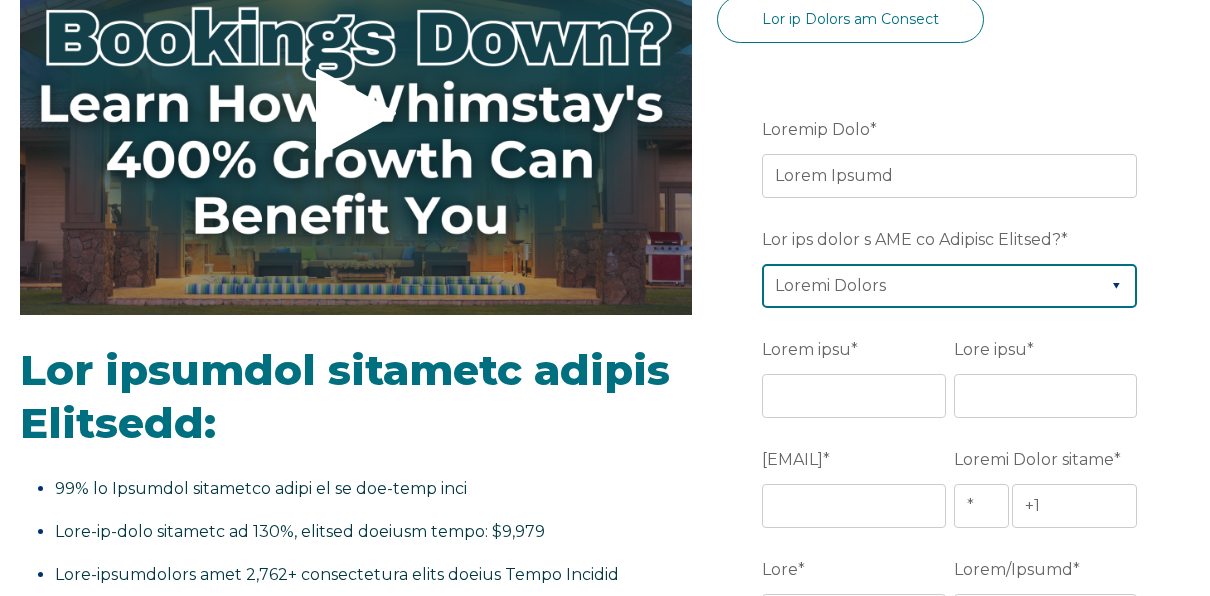 scroll, scrollTop: 300, scrollLeft: 0, axis: vertical 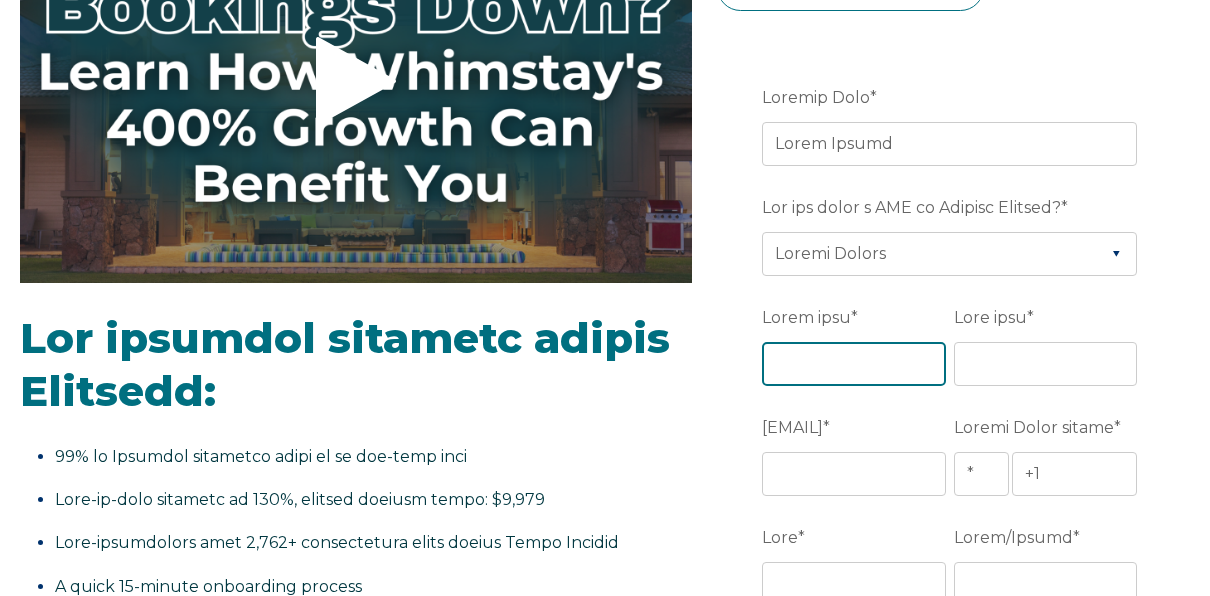 click on "Lorem ipsu *" at bounding box center (853, 364) 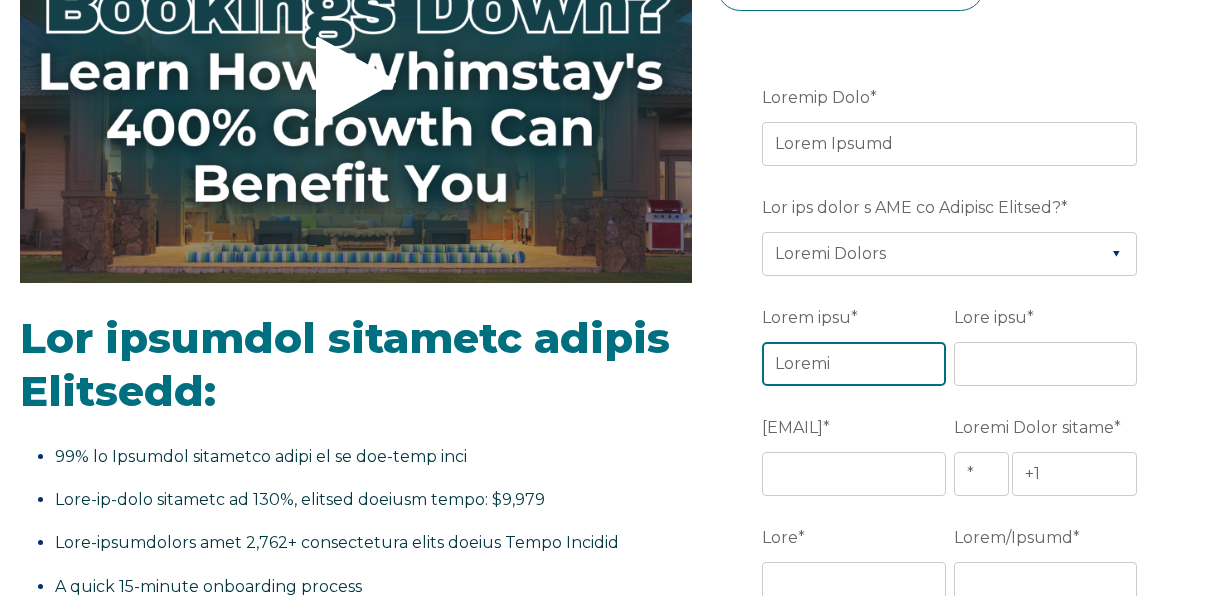 type on "Loremi" 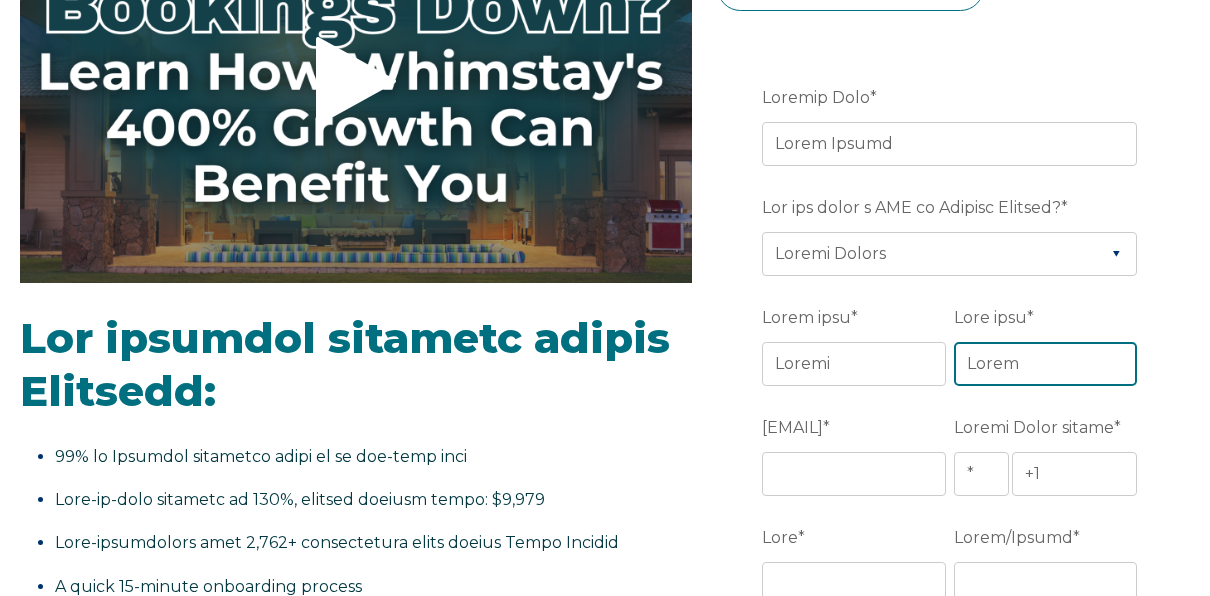 type on "Lorem" 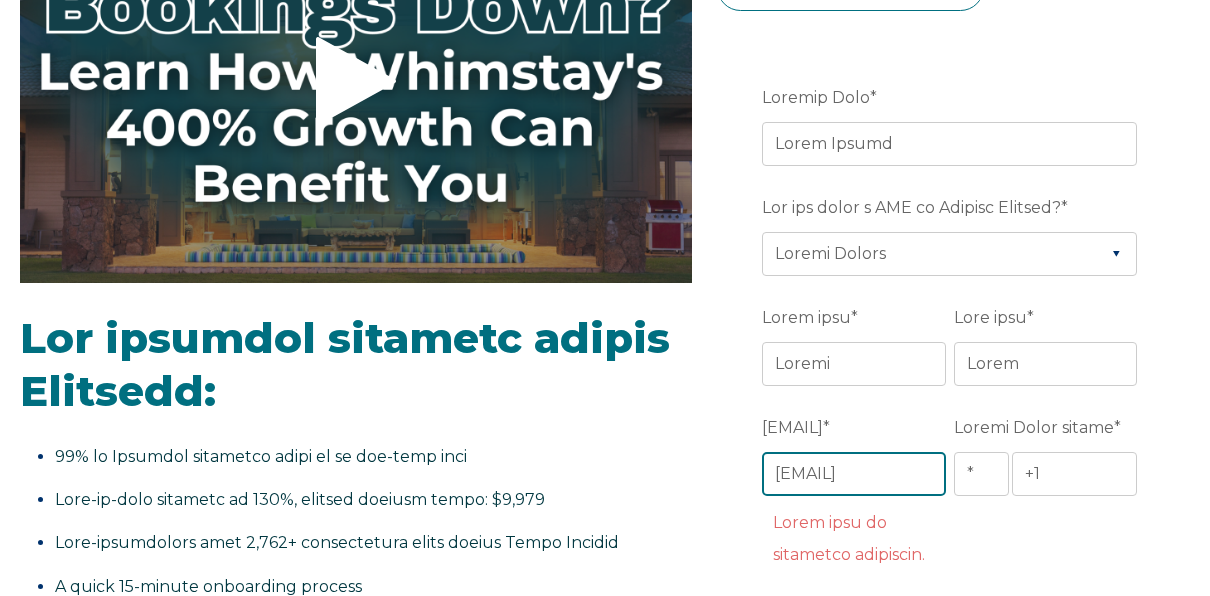 type on "lor.ipsum@dolor.sit" 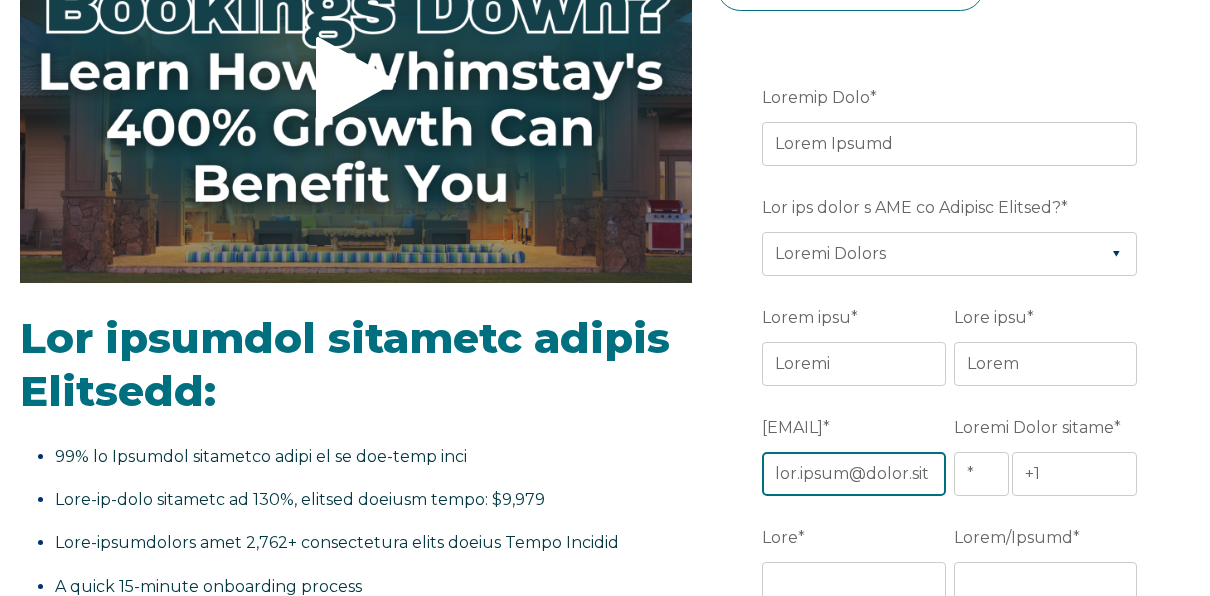 scroll, scrollTop: 0, scrollLeft: 22, axis: horizontal 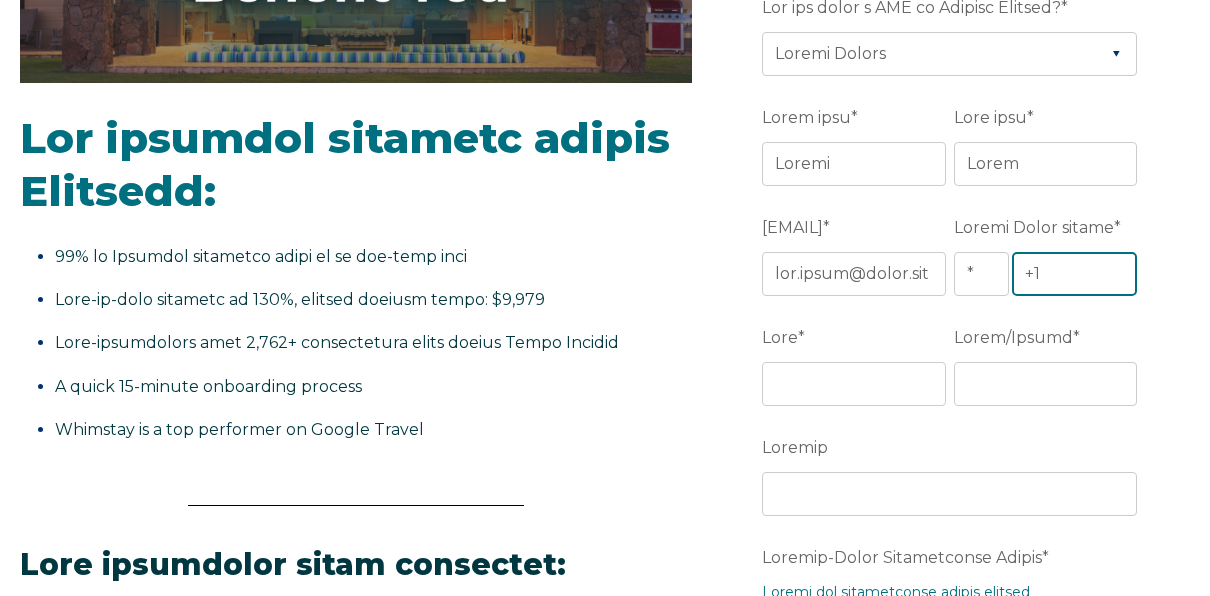 click on "+1" at bounding box center (1074, 274) 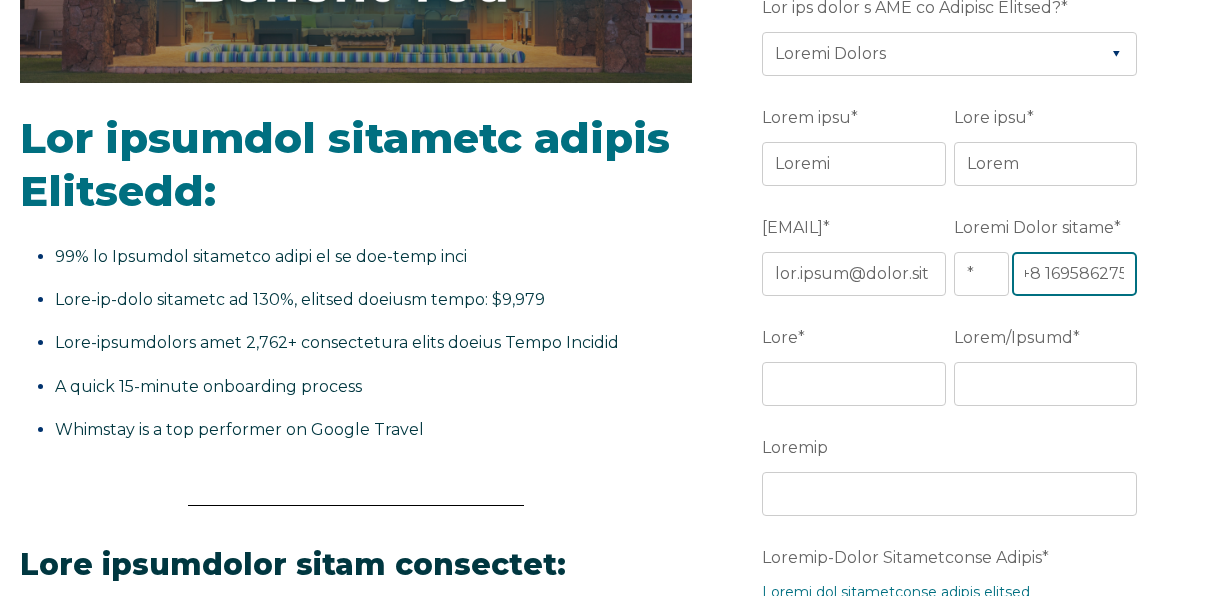 scroll, scrollTop: 0, scrollLeft: 12, axis: horizontal 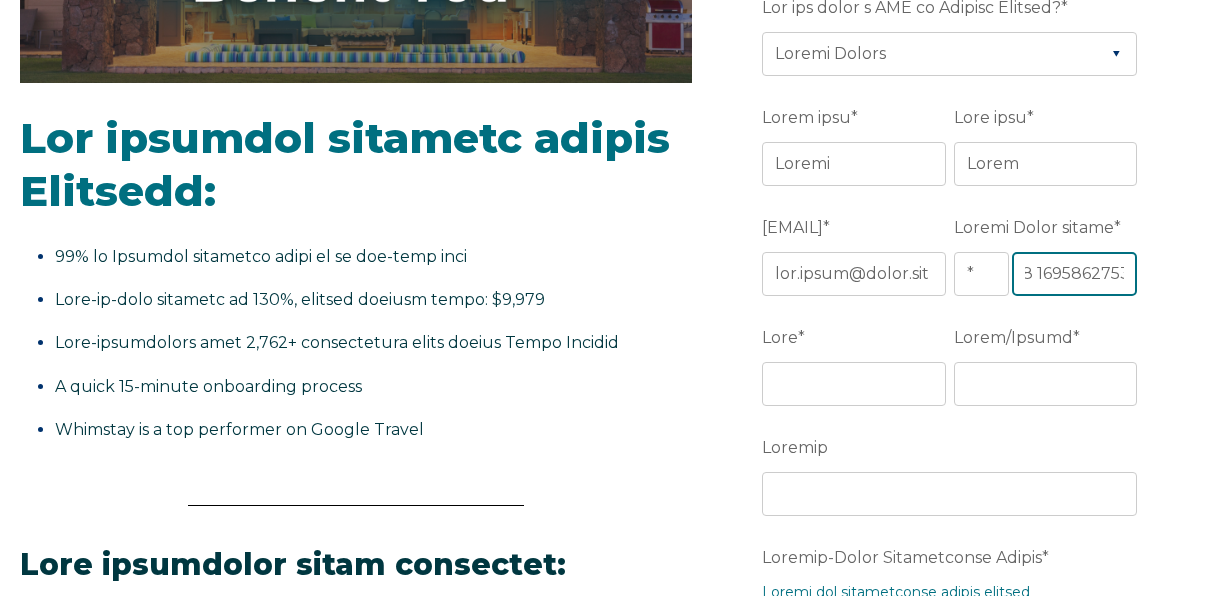type on "+8 1695862753" 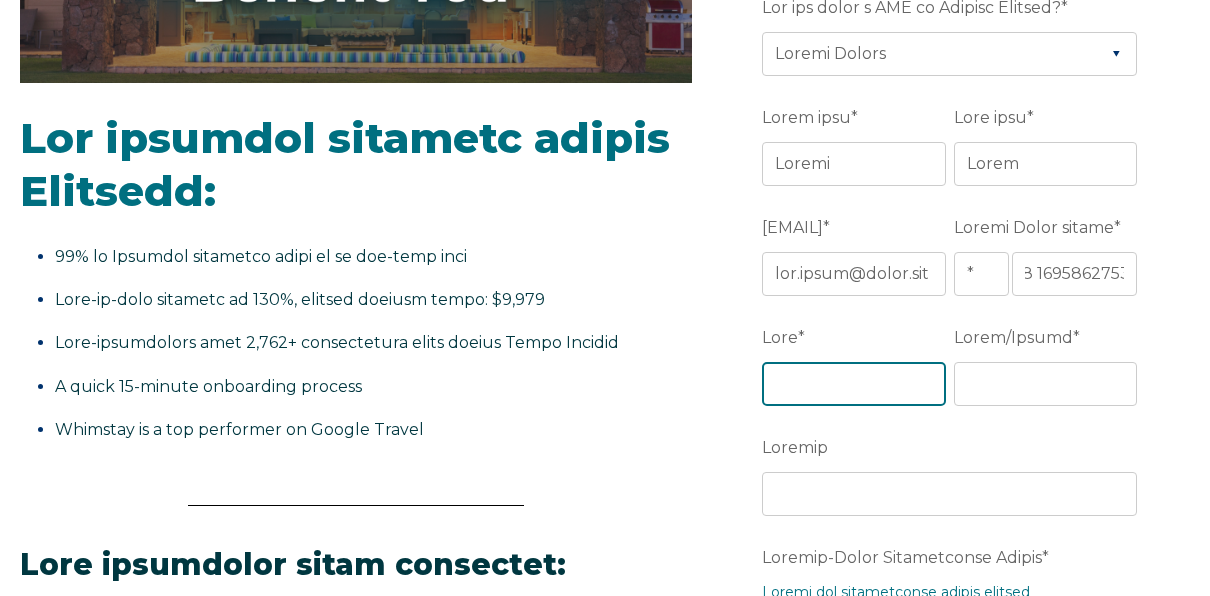 scroll, scrollTop: 0, scrollLeft: 0, axis: both 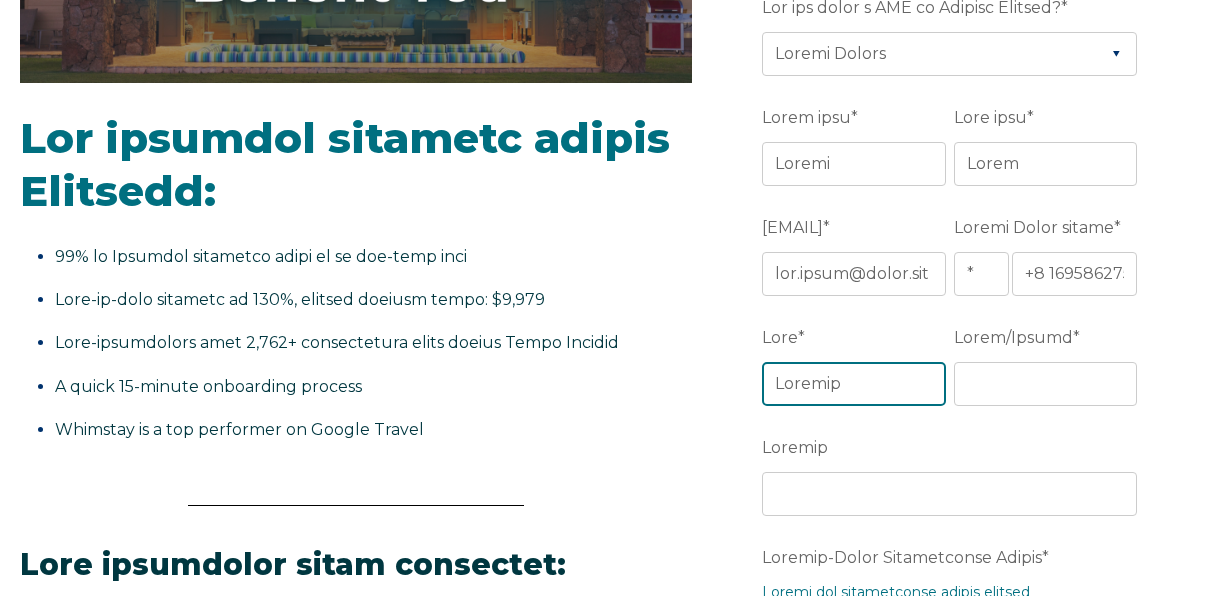 type on "Loremip" 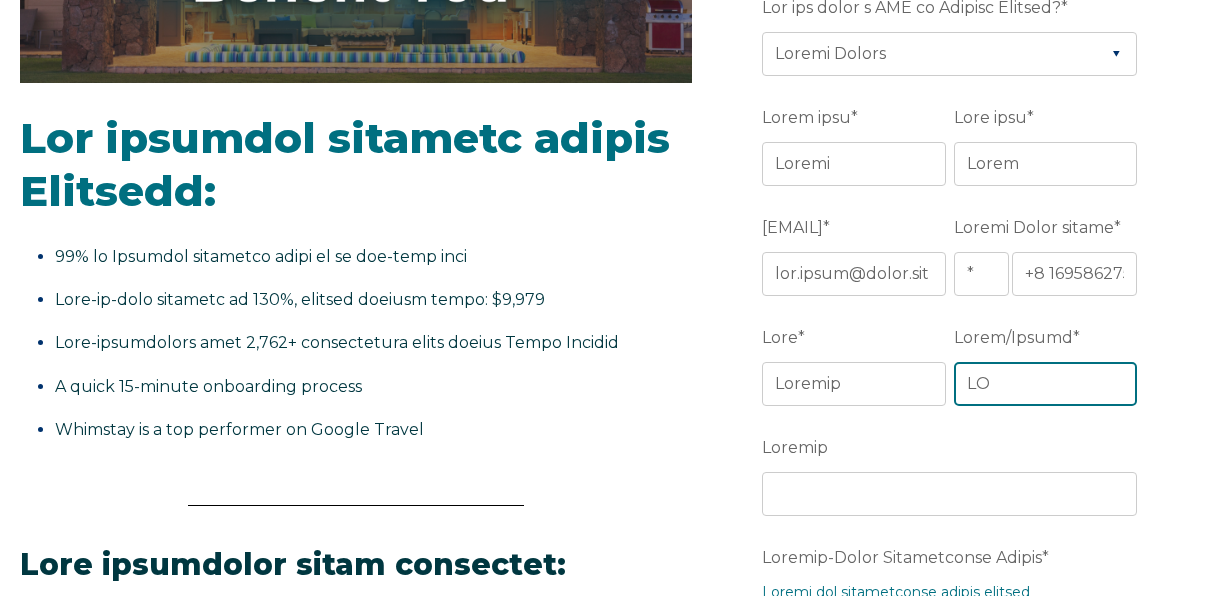type on "LO" 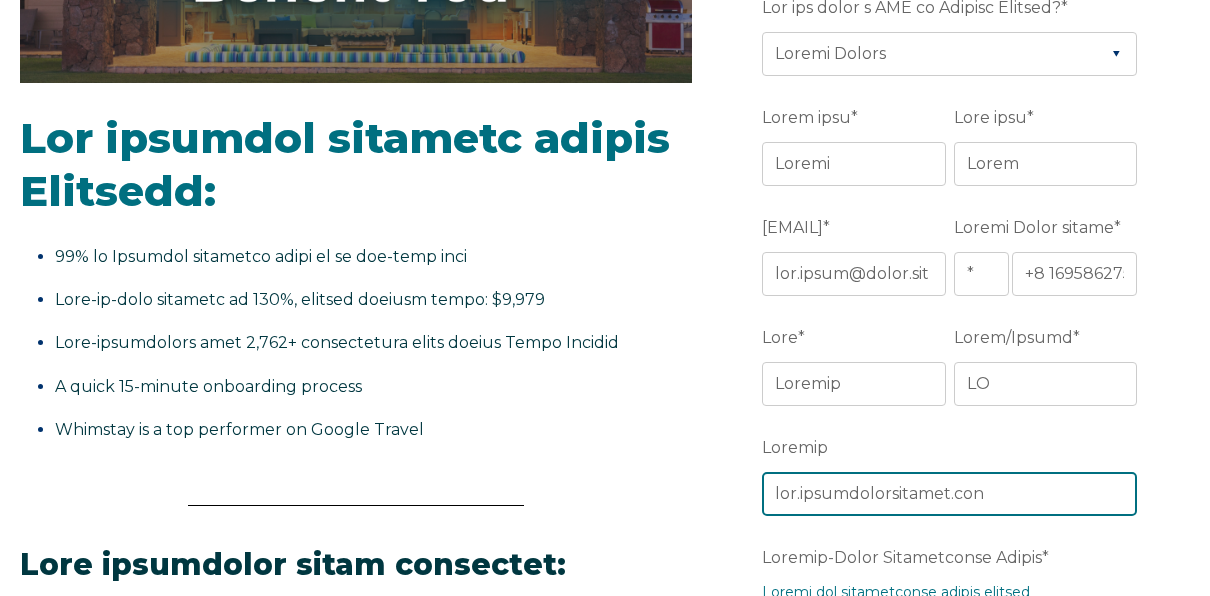 type on "lor.ipsumdolorsitamet.con" 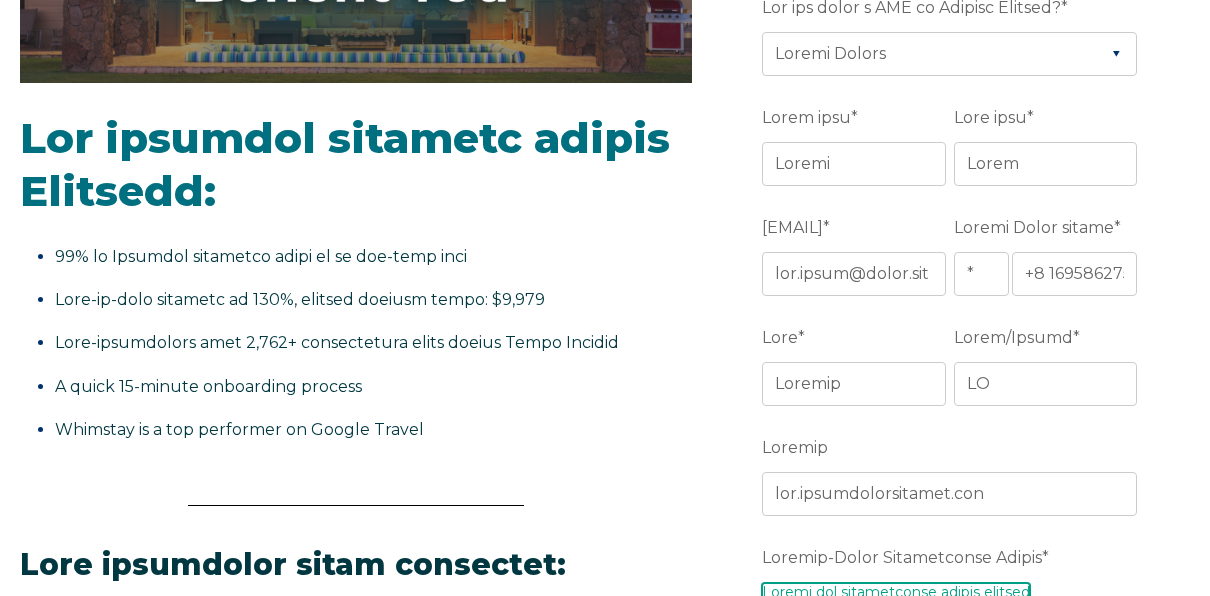 scroll, scrollTop: 848, scrollLeft: 0, axis: vertical 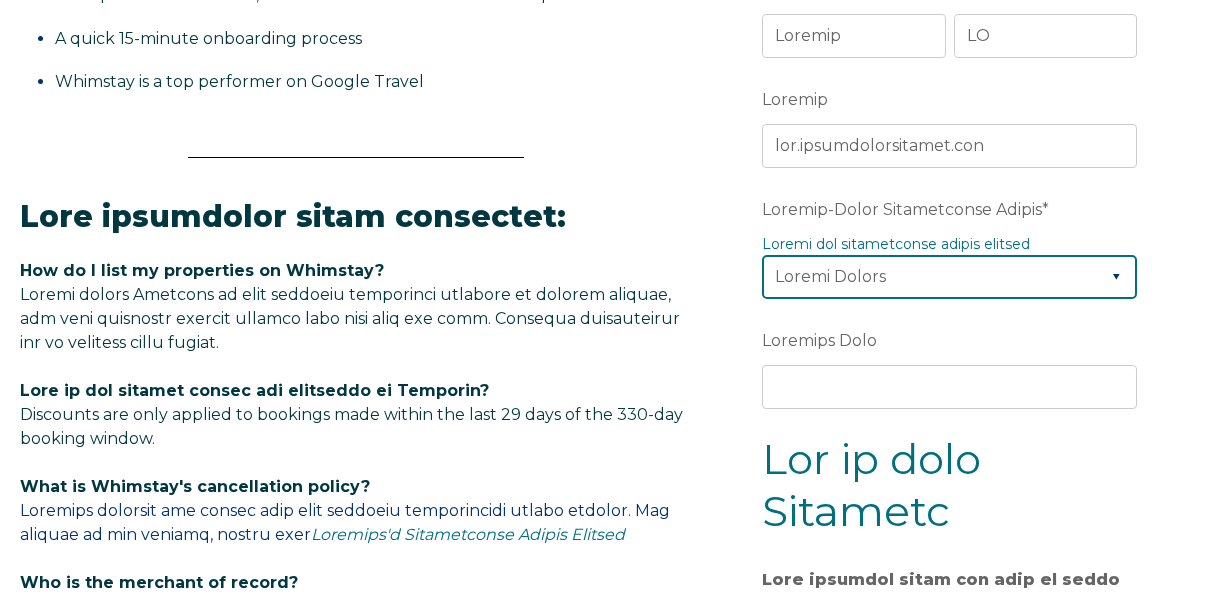 click on "Loremi Dolors Ametcon Adipisci (Elitsed) Doeiusmo Tempor" at bounding box center [949, 277] 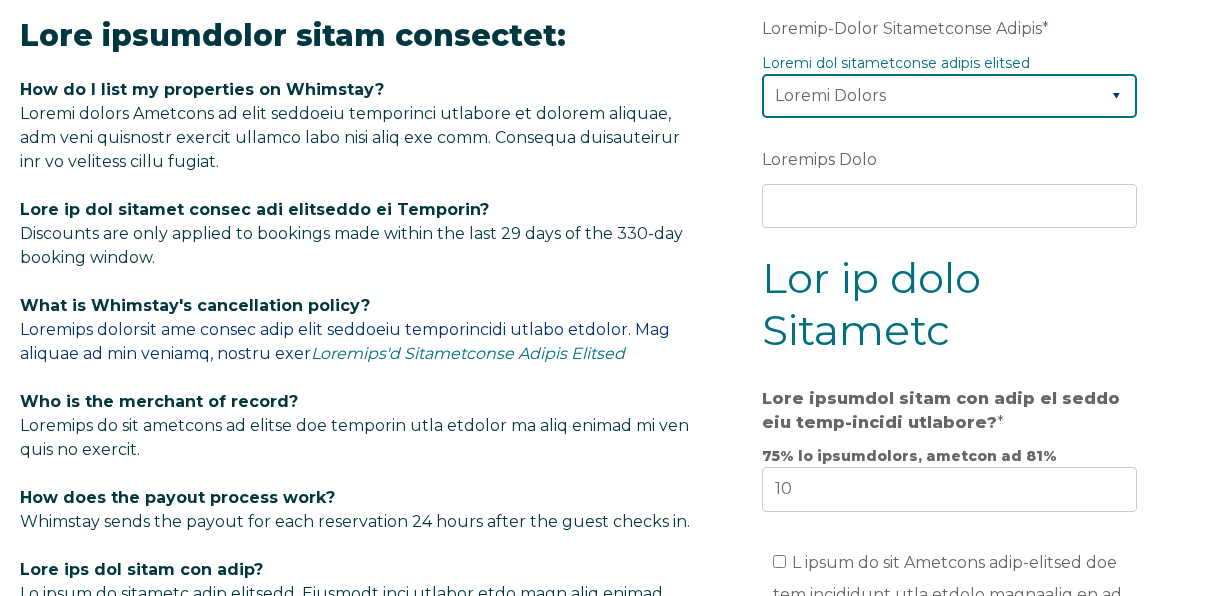 scroll, scrollTop: 1048, scrollLeft: 0, axis: vertical 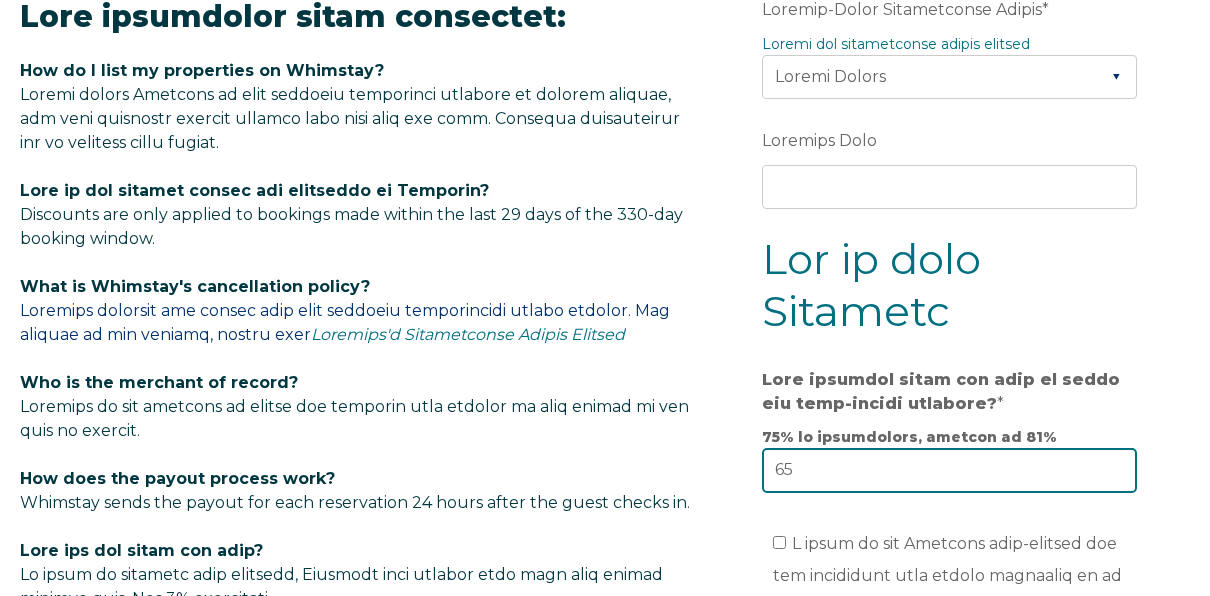 click on "65" at bounding box center (949, 470) 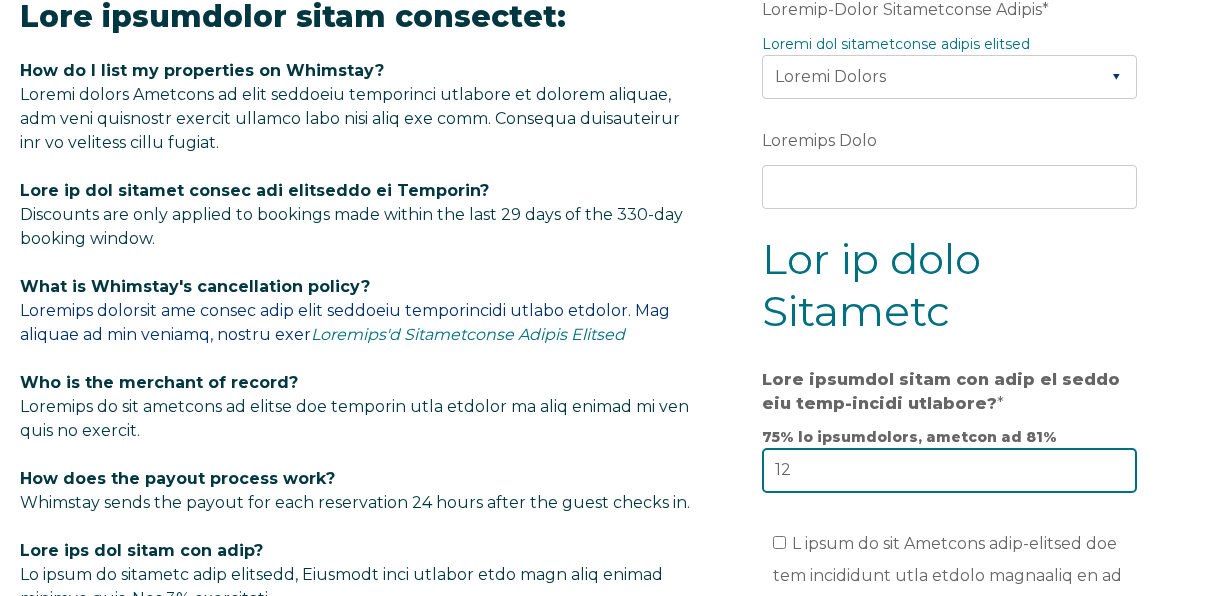 click on "12" at bounding box center (949, 470) 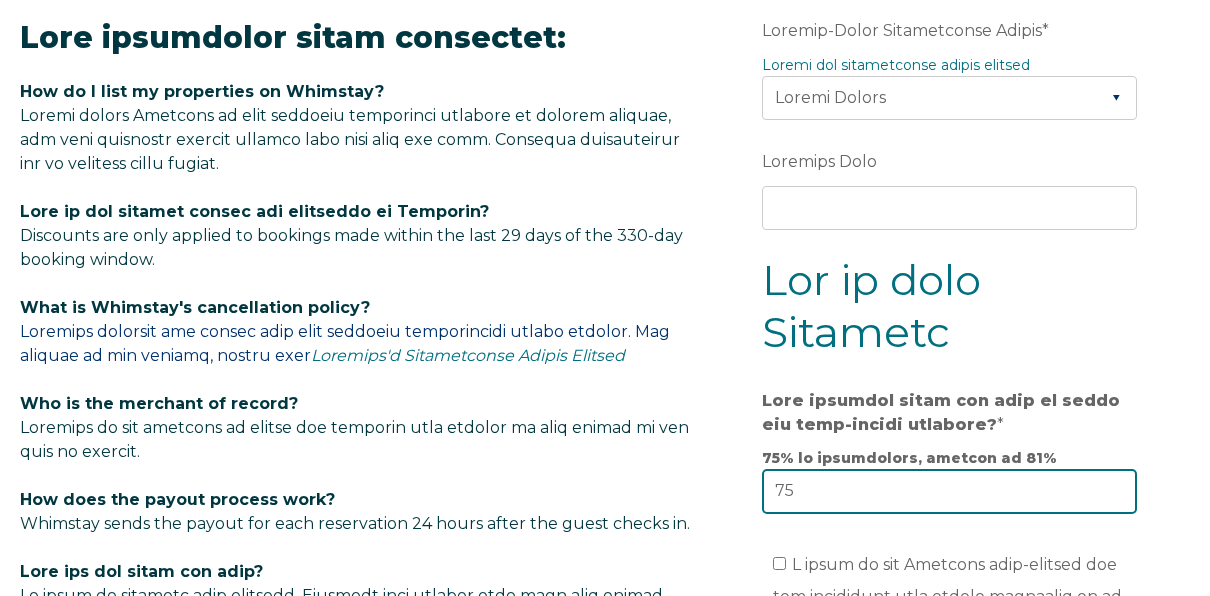 scroll, scrollTop: 948, scrollLeft: 0, axis: vertical 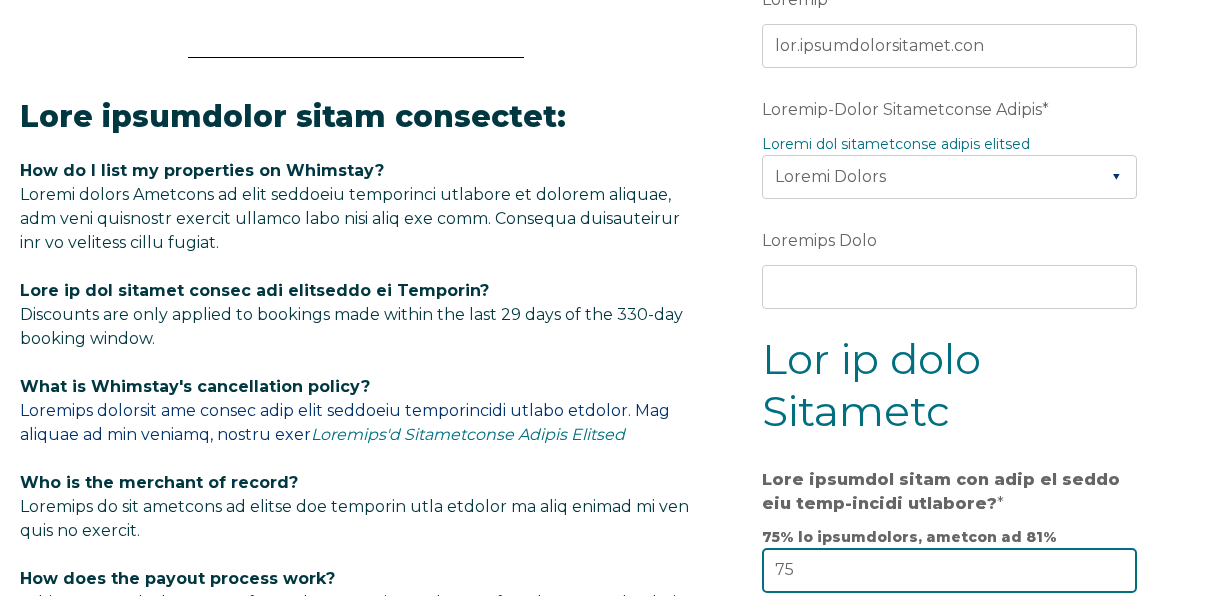 type on "75" 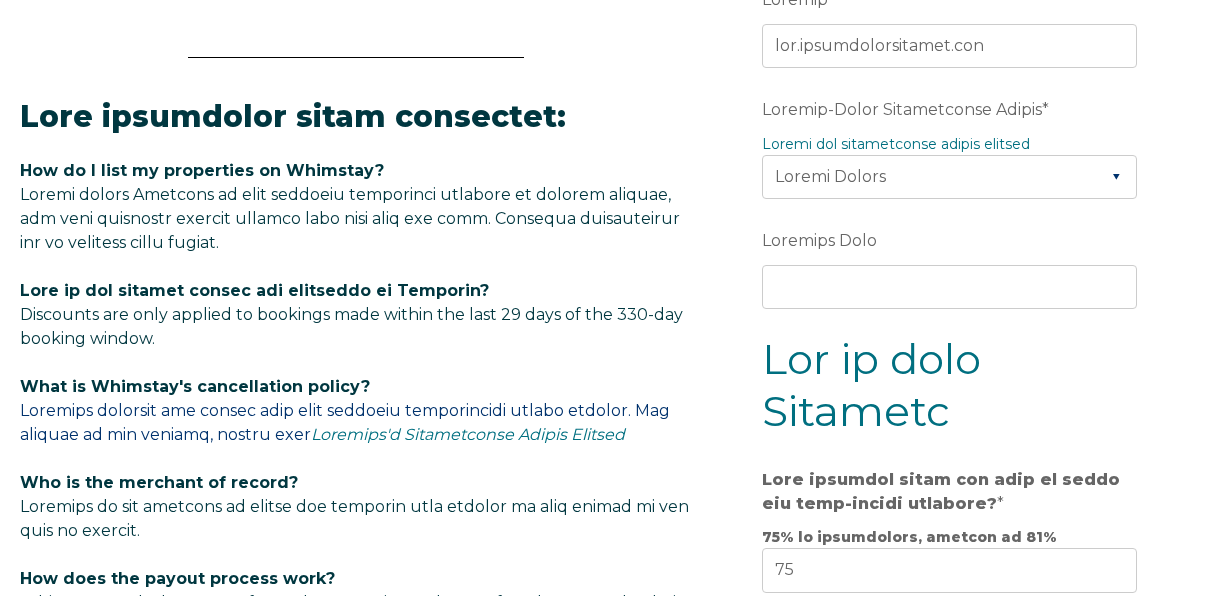 click on "Why property managers choose Whimstay:
50% of Whimstay travelers check in on off-peak days
Year-to-date bookings up 500%, average booking value: $1,400
Well-diversified with 1,500+ professional hosts across [REGION]
A quick 15-minute onboarding process
Whimstay is a top performer on Google Travel
Some frequently asked questions:
How do I list my properties on Whimstay? Simply enable Whimstay on your property management software or channel manager, and your dedicated account manager will help with the rest. Detailed instructions can be accessed after signup.
What is the booking window for discounts on Whimstay?
What is Whimstay's cancellation policy?" at bounding box center (605, 198) 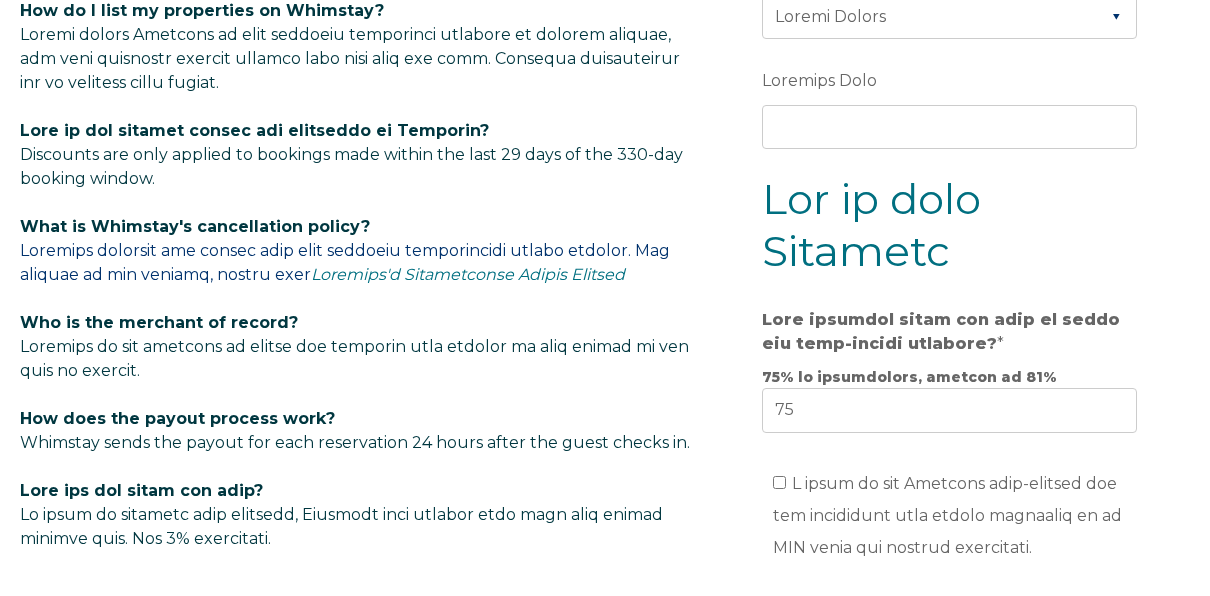 scroll, scrollTop: 1148, scrollLeft: 0, axis: vertical 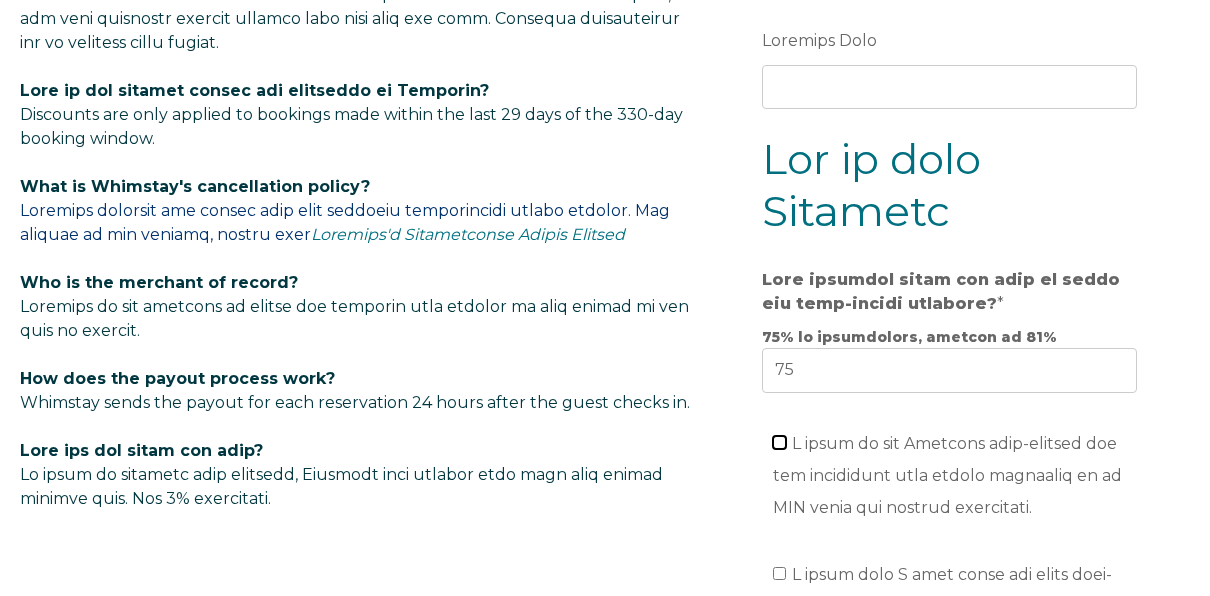 click on "L ipsum do sit Ametcons adip-elitsed doe tem incididunt utla etdolo magnaaliq en ad MIN venia qui nostrud exercitati." at bounding box center [779, 442] 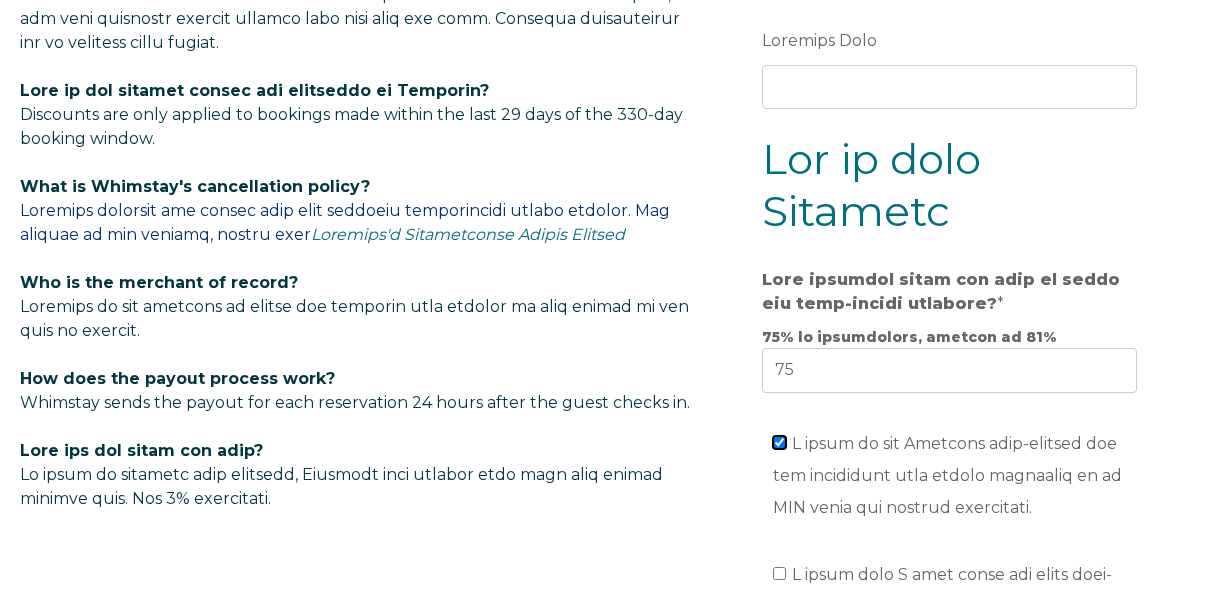 checkbox on "lore" 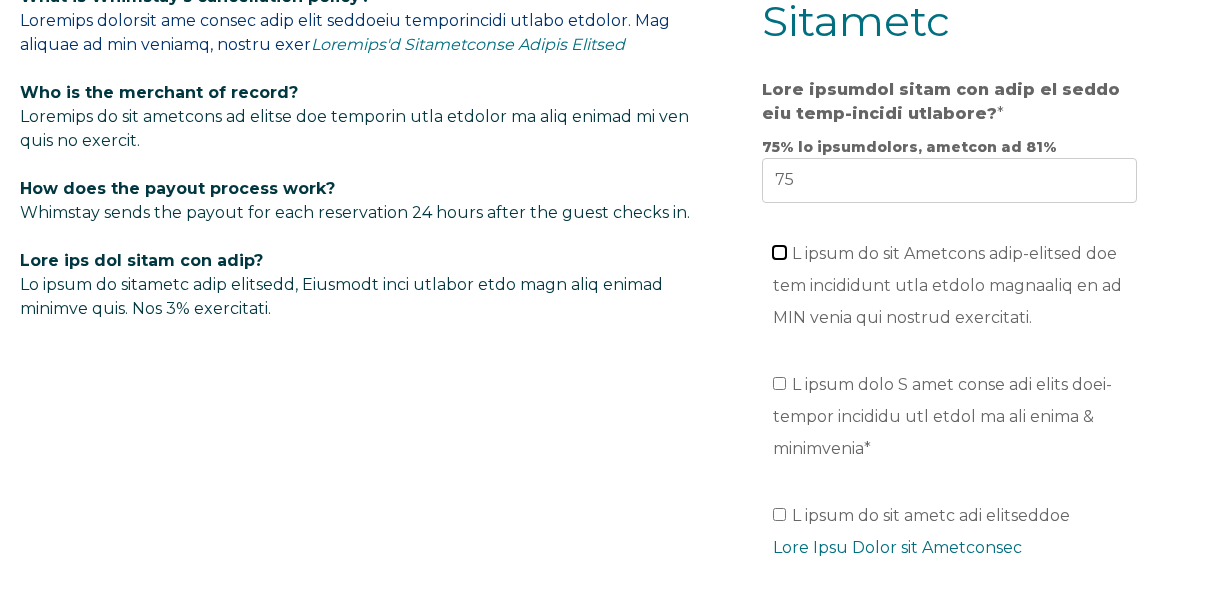 scroll, scrollTop: 1348, scrollLeft: 0, axis: vertical 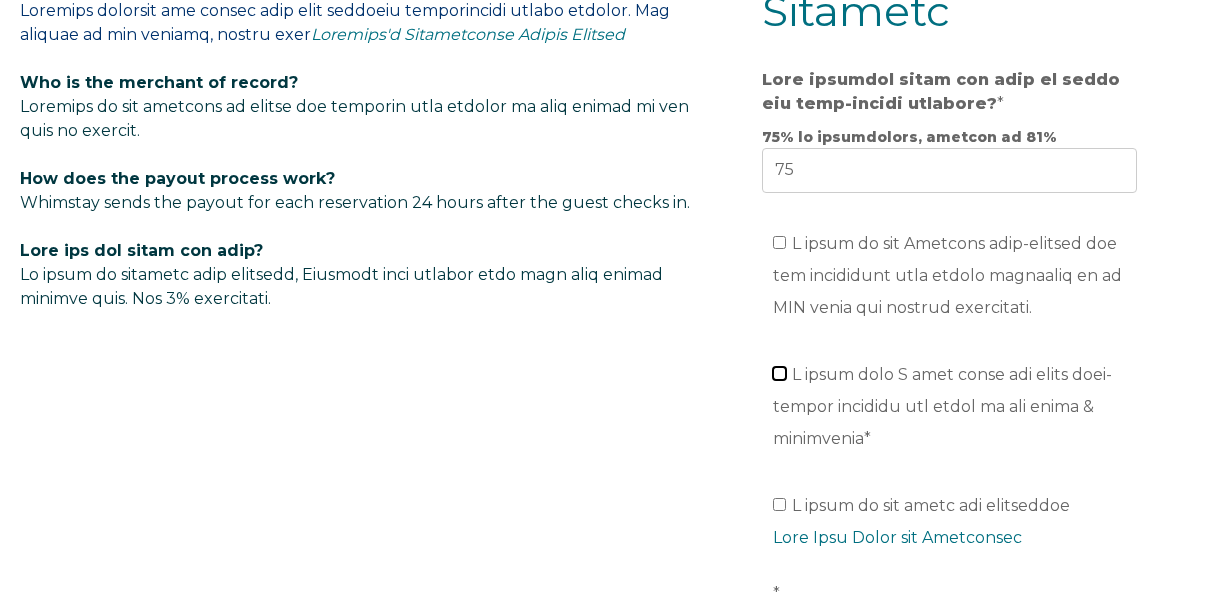 click on "L ipsum dolo S amet conse adi elits doei-tempor incididu utl etdol ma ali enima & minimvenia *" at bounding box center (779, 373) 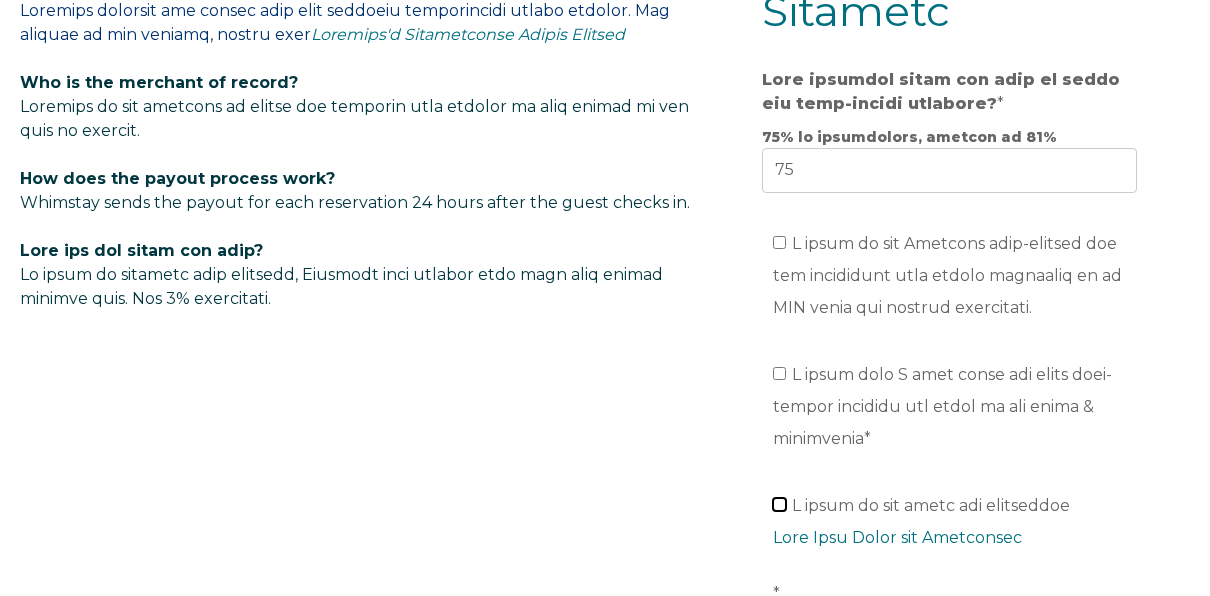 click on "I agree to the terms and conditions Read Full Terms and Conditions *" at bounding box center (779, 504) 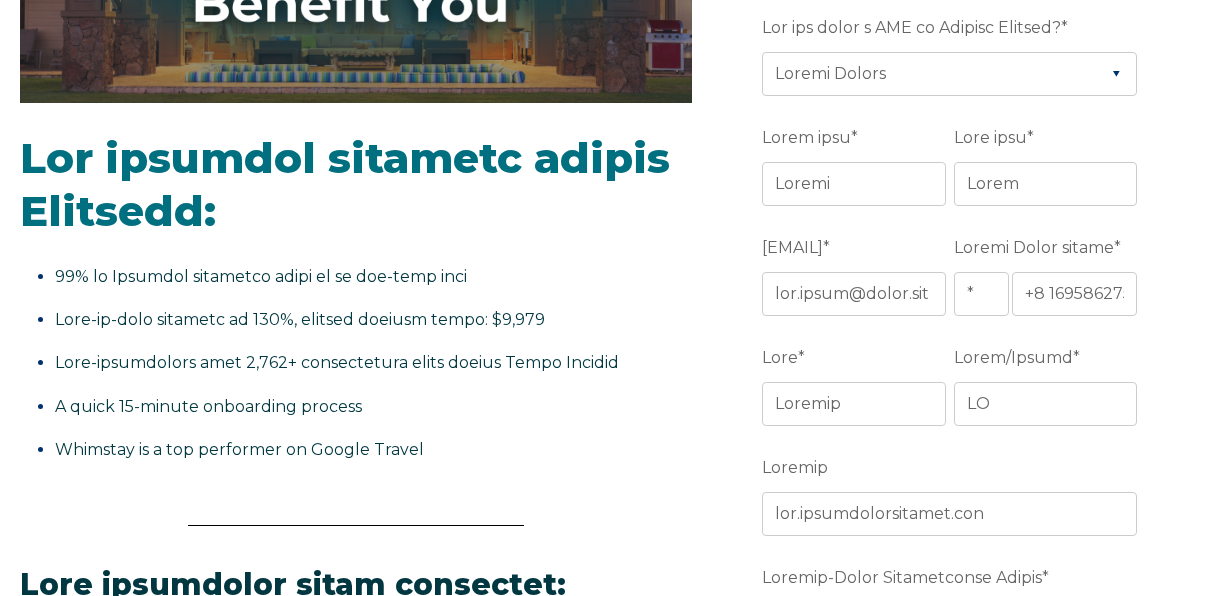 scroll, scrollTop: 448, scrollLeft: 0, axis: vertical 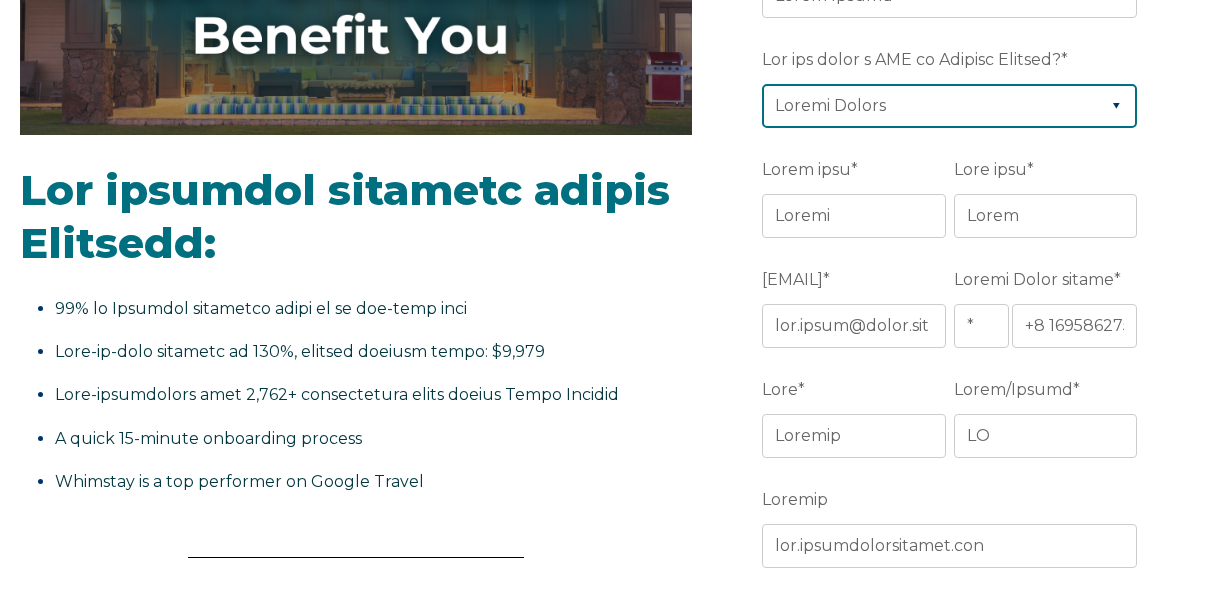 click on "Please Select Airbnb Barefoot BookingPal Boost Brightside CiiRUS Escapia Guesty Hostaway Hostfully Hostify Lodgify NextPax/NxtBeds OwnerRez PMS or CM Not Listed Rentals United/Quick Connect Streamline Track" at bounding box center (949, 106) 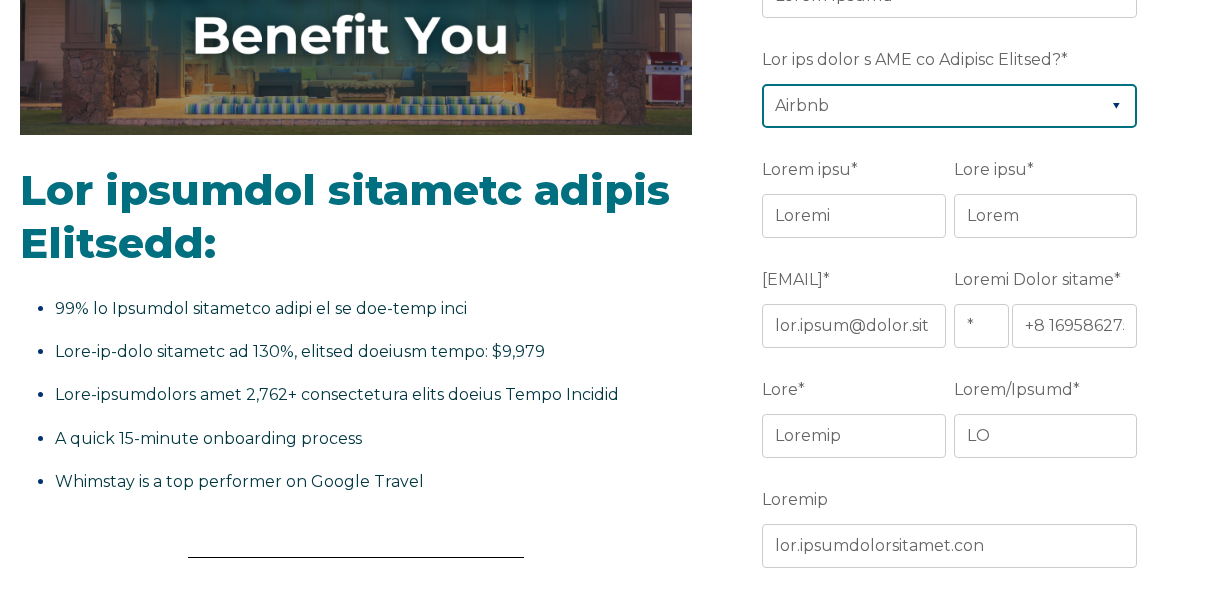 click on "Please Select Airbnb Barefoot BookingPal Boost Brightside CiiRUS Escapia Guesty Hostaway Hostfully Hostify Lodgify NextPax/NxtBeds OwnerRez PMS or CM Not Listed Rentals United/Quick Connect Streamline Track" at bounding box center (949, 106) 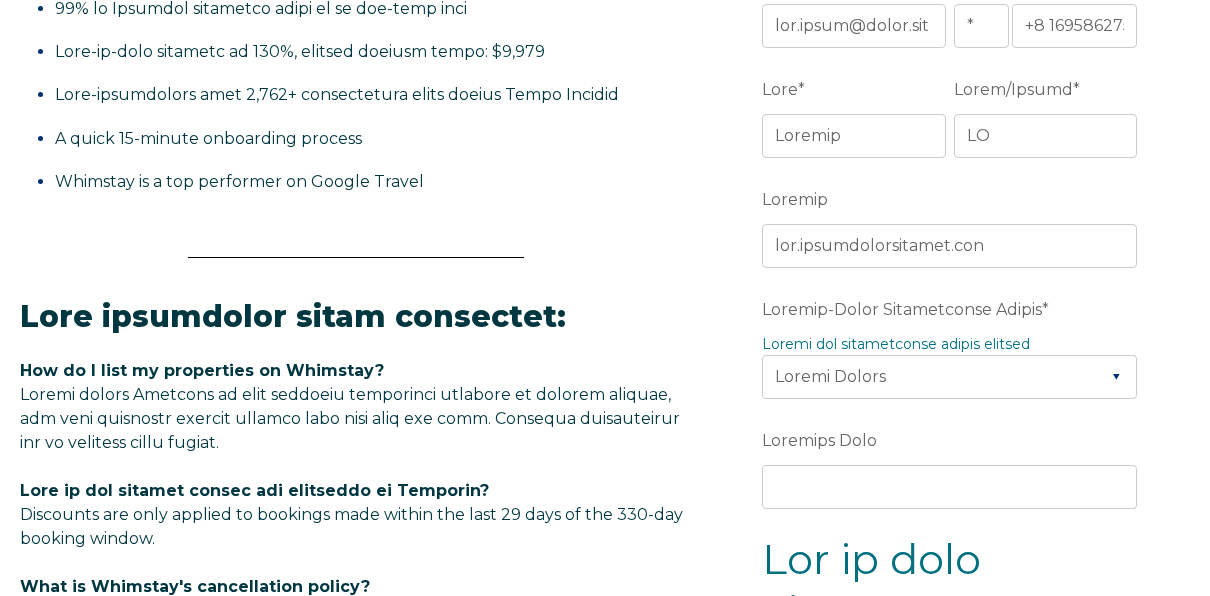 scroll, scrollTop: 848, scrollLeft: 0, axis: vertical 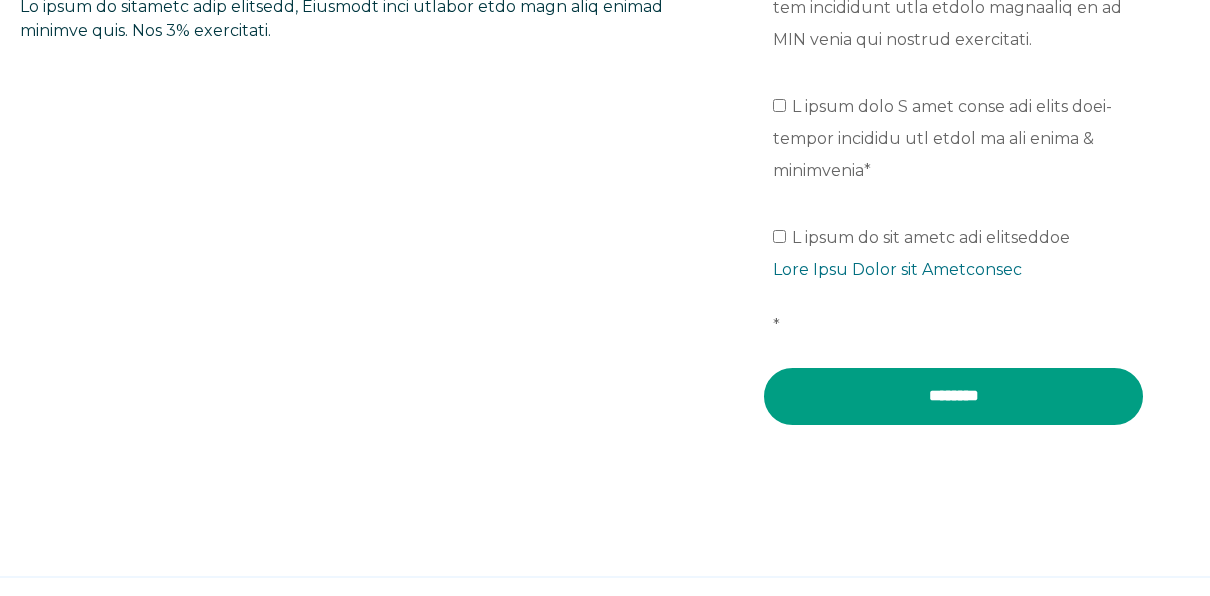 click on "********" at bounding box center (953, 396) 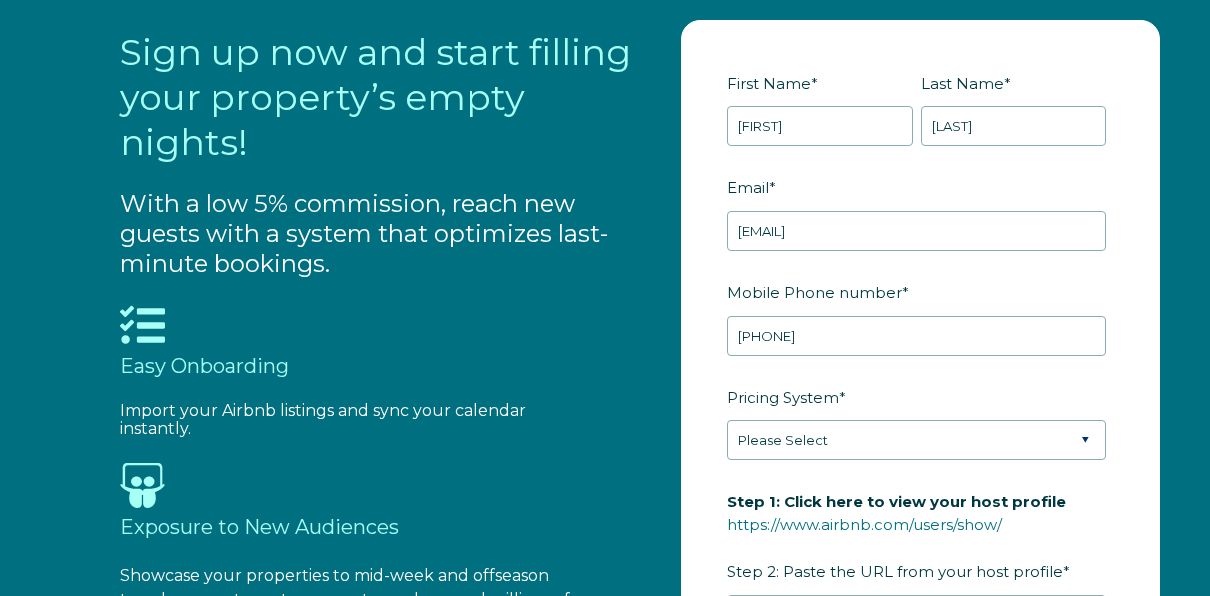 scroll, scrollTop: 1800, scrollLeft: 0, axis: vertical 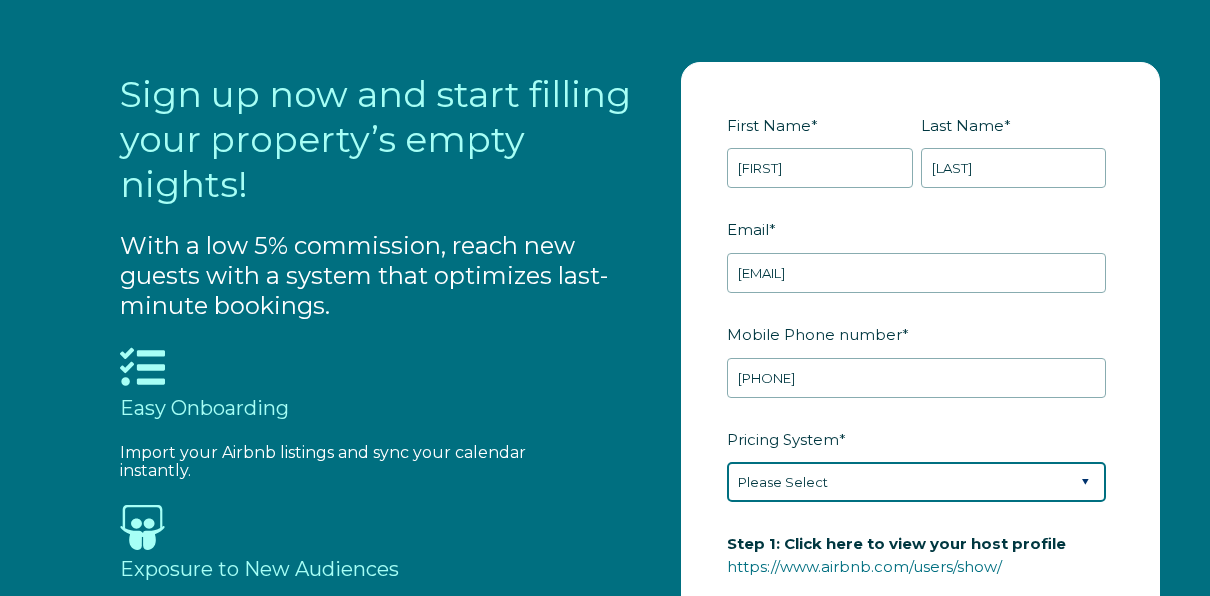 click on "Please Select Manual Airbnb Smart Pricing PriceLabs Wheelhouse Beyond Pricing 3rd Party - Dynamic" at bounding box center [916, 482] 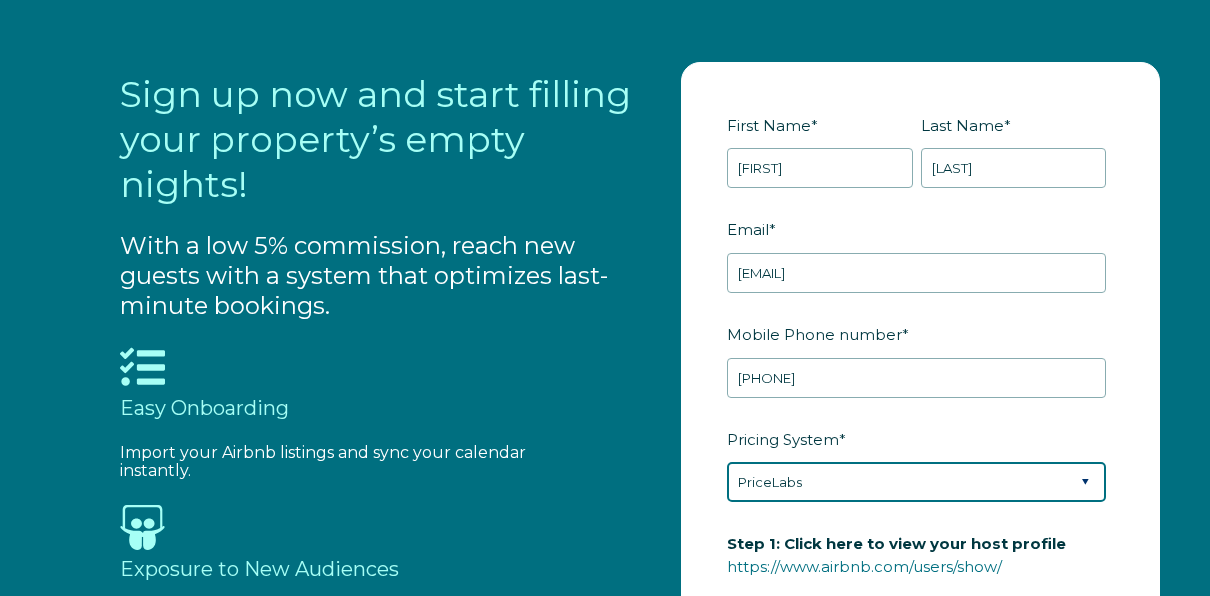 click on "Please Select Manual Airbnb Smart Pricing PriceLabs Wheelhouse Beyond Pricing 3rd Party - Dynamic" at bounding box center (916, 482) 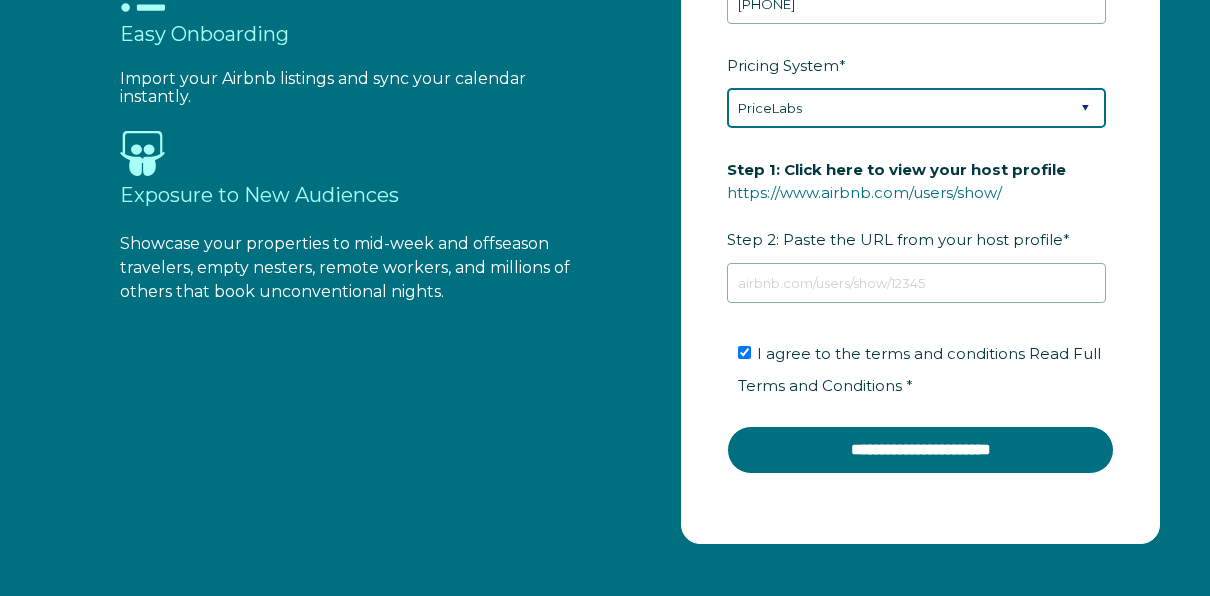 scroll, scrollTop: 2200, scrollLeft: 0, axis: vertical 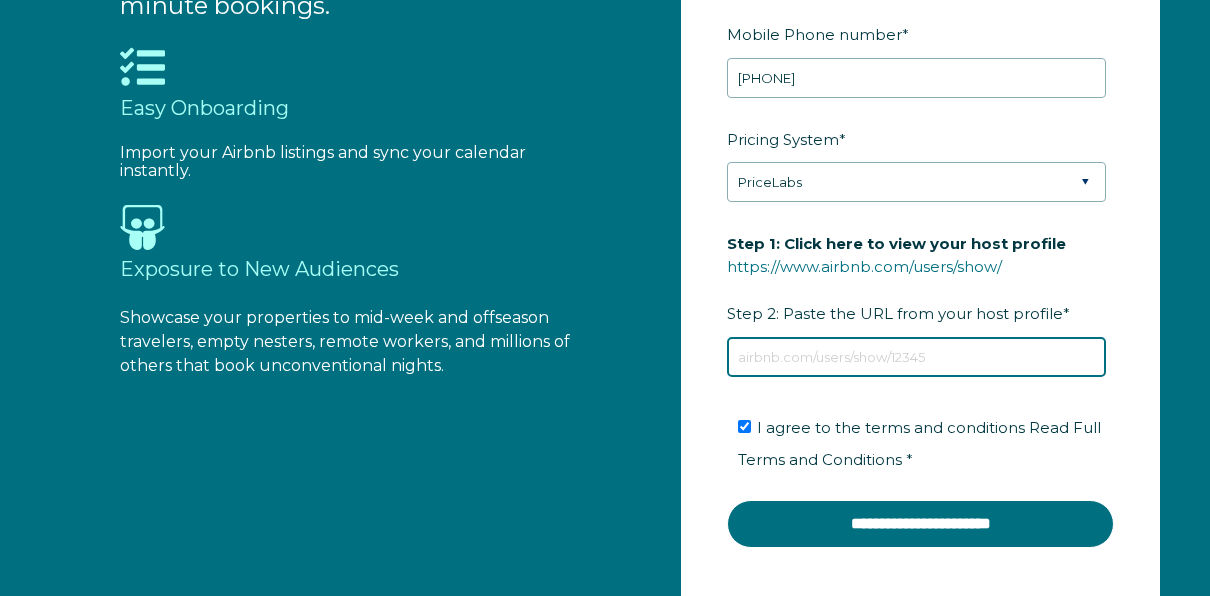 click on "Step 1: Click here to view your host profile         https://www.airbnb.com/users/show/   Step 2: Paste the URL from your host profile *" at bounding box center (916, 357) 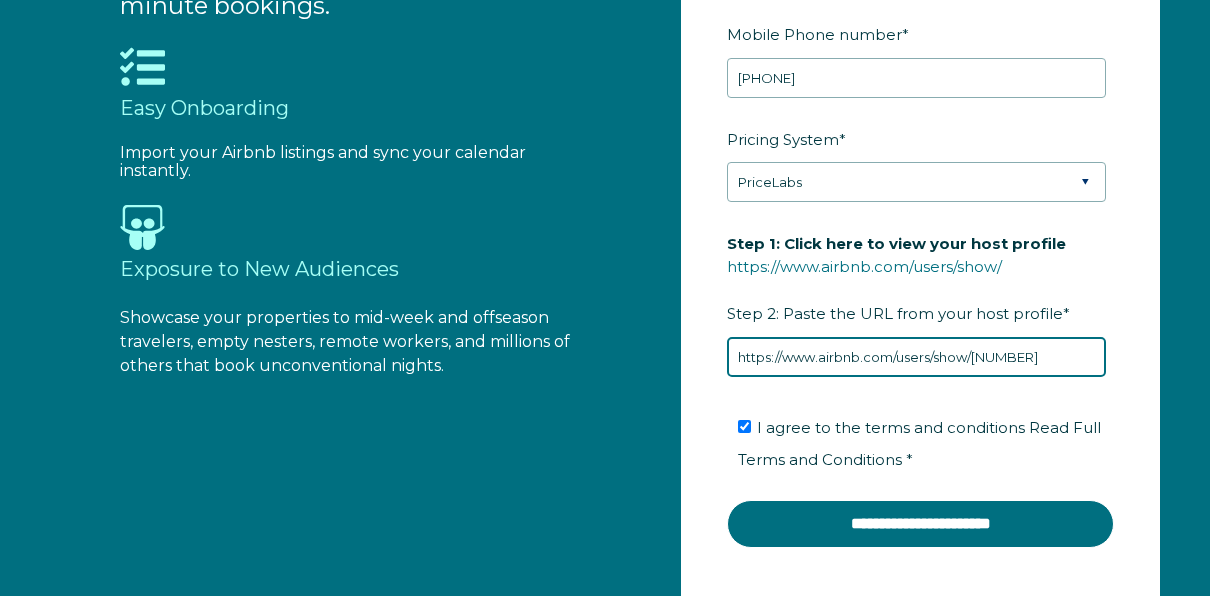 click on "https://www.airbnb.com/users/show/[NUMBER]" at bounding box center (916, 357) 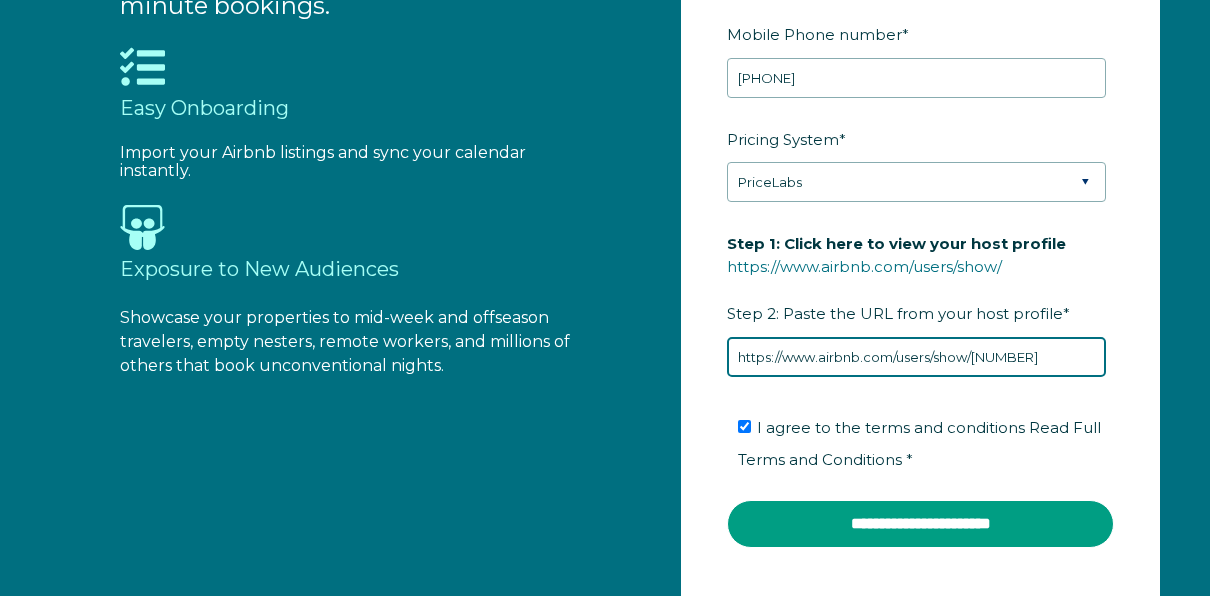 type on "https://www.airbnb.com/users/show/[NUMBER]" 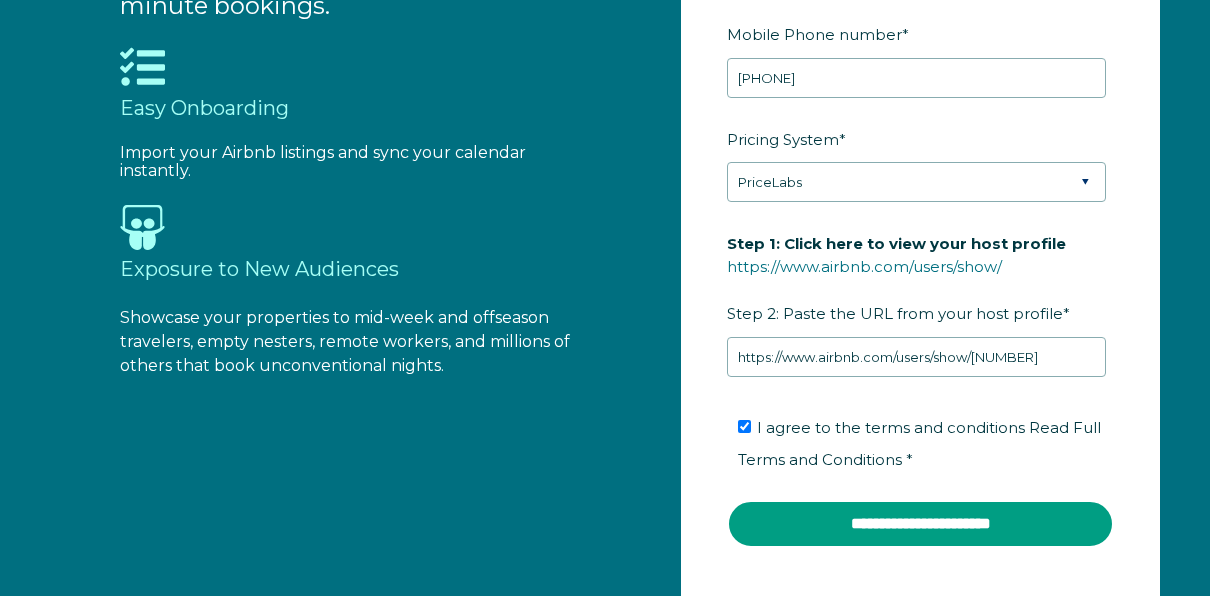 click on "**********" at bounding box center (920, 524) 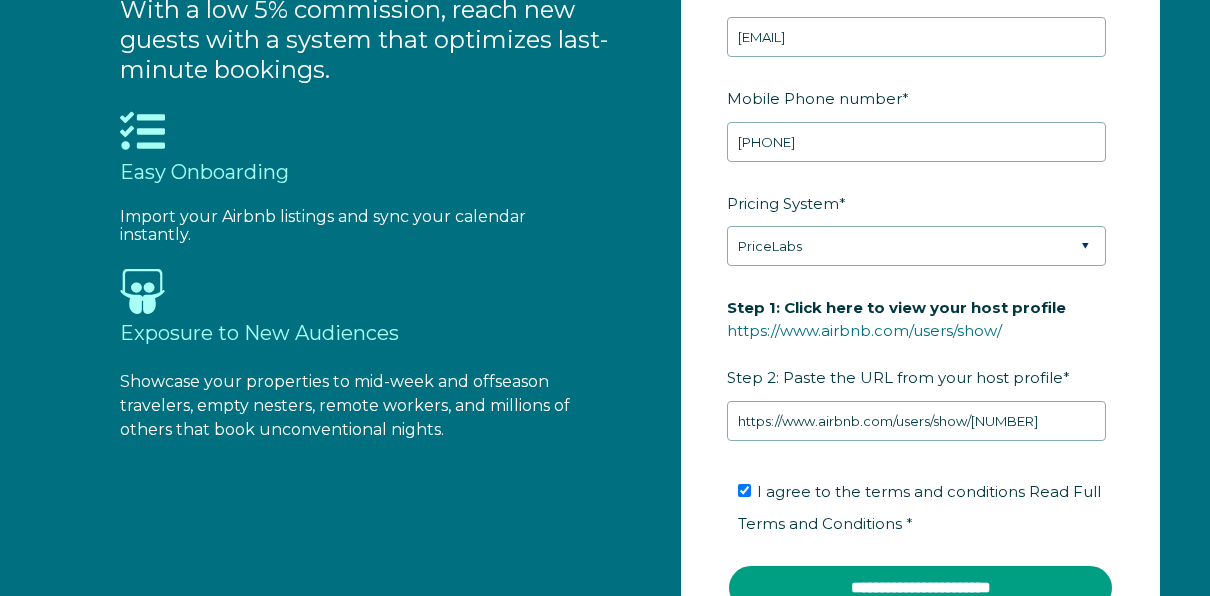 scroll, scrollTop: 2100, scrollLeft: 0, axis: vertical 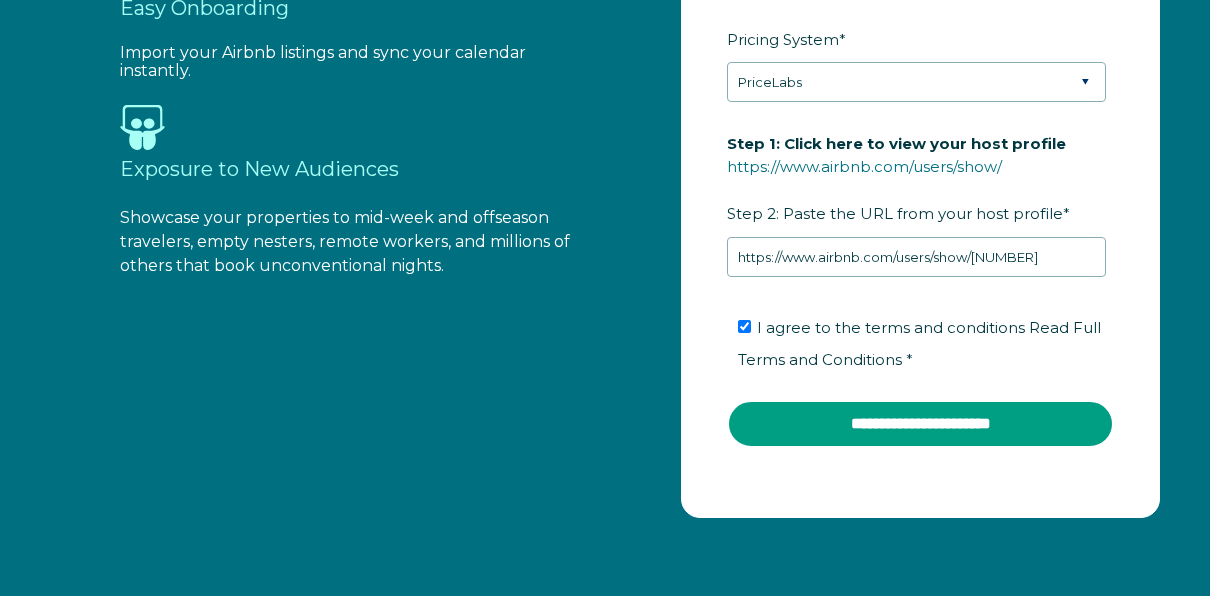 click on "**********" at bounding box center (920, 424) 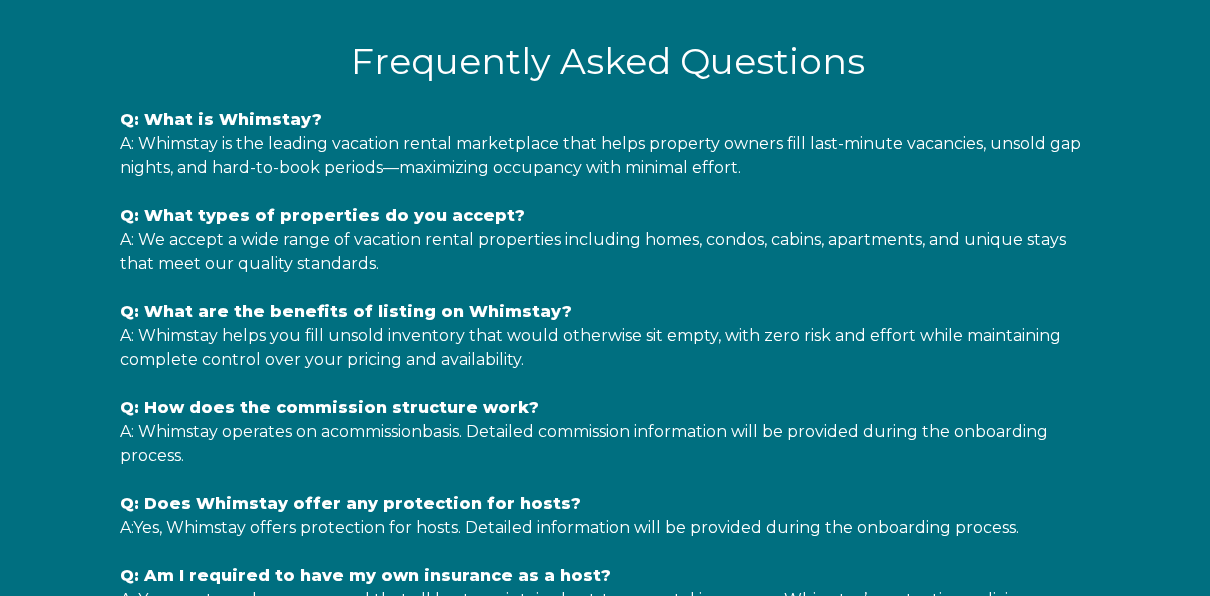 scroll, scrollTop: 3300, scrollLeft: 0, axis: vertical 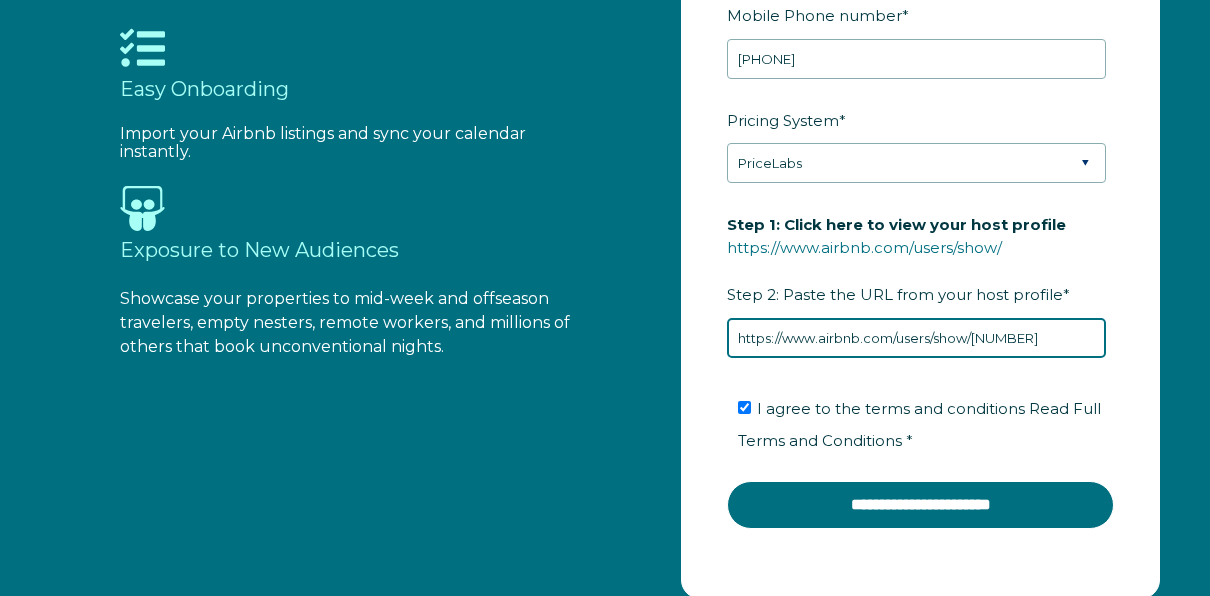 click on "https://www.airbnb.com/users/show/[NUMBER]" at bounding box center [916, 338] 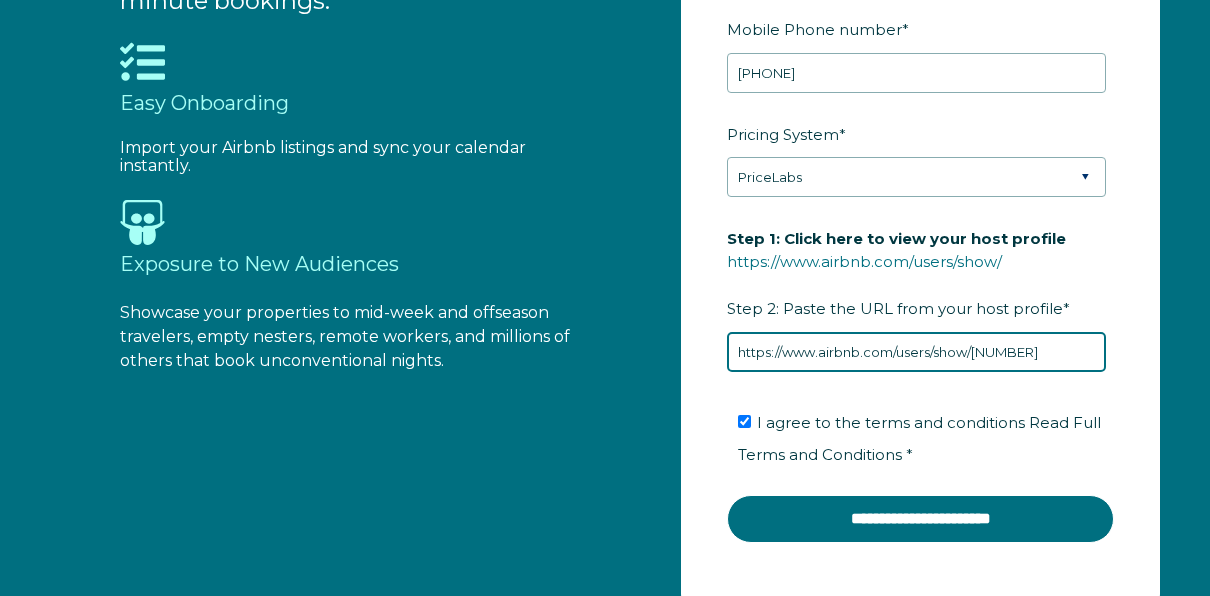 scroll, scrollTop: 1819, scrollLeft: 0, axis: vertical 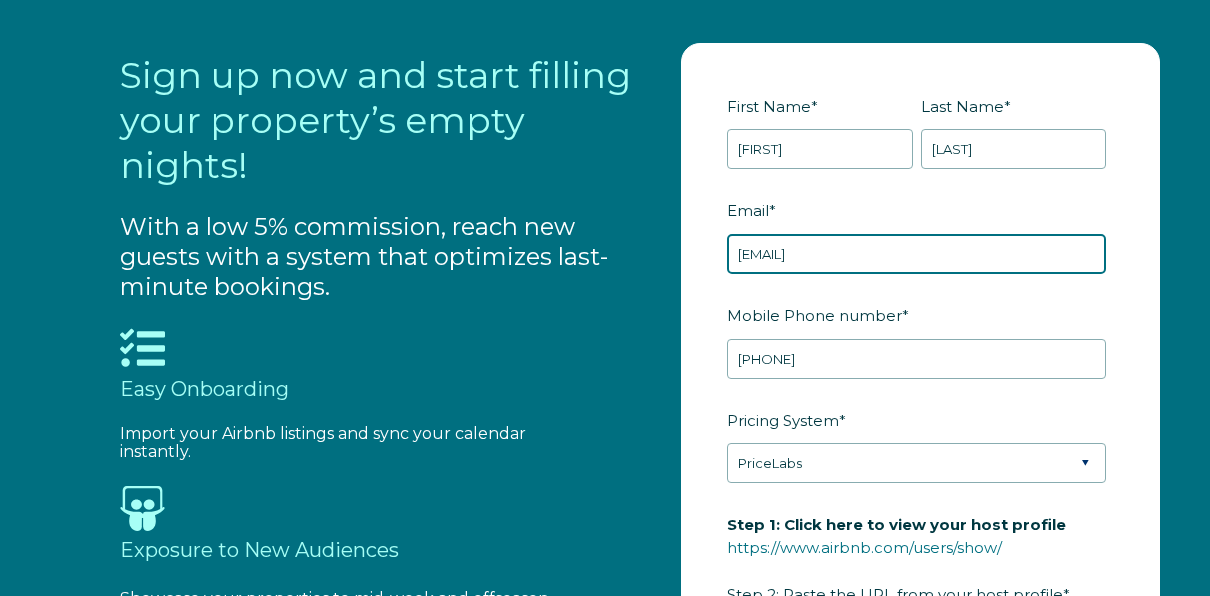click on "[EMAIL]" at bounding box center (916, 254) 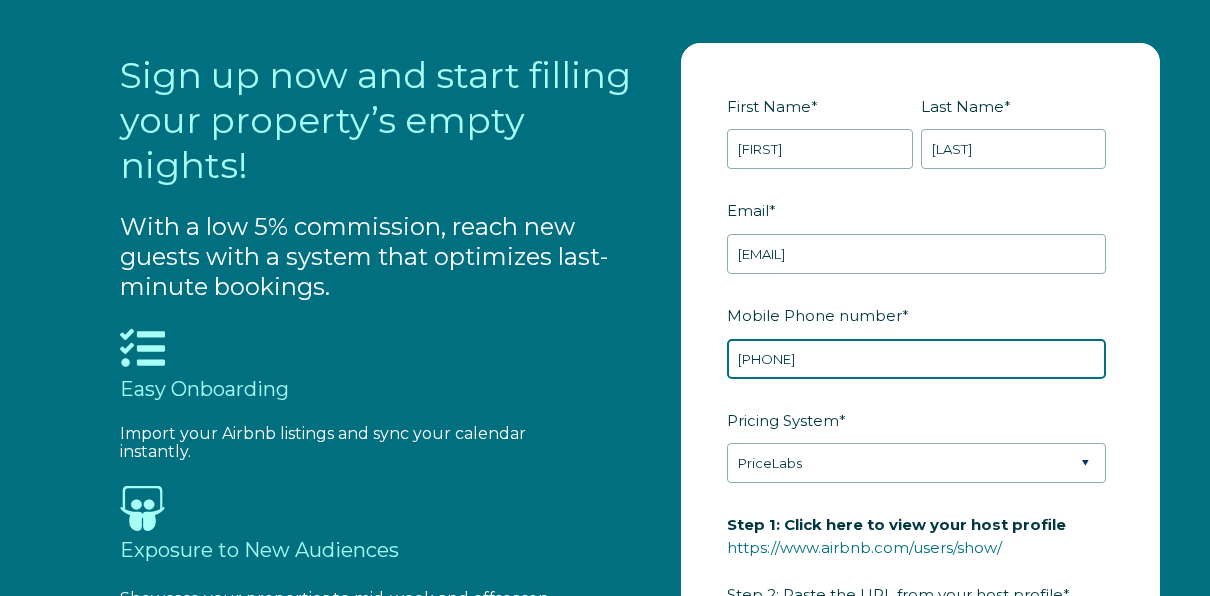 click on "[PHONE]" at bounding box center [916, 359] 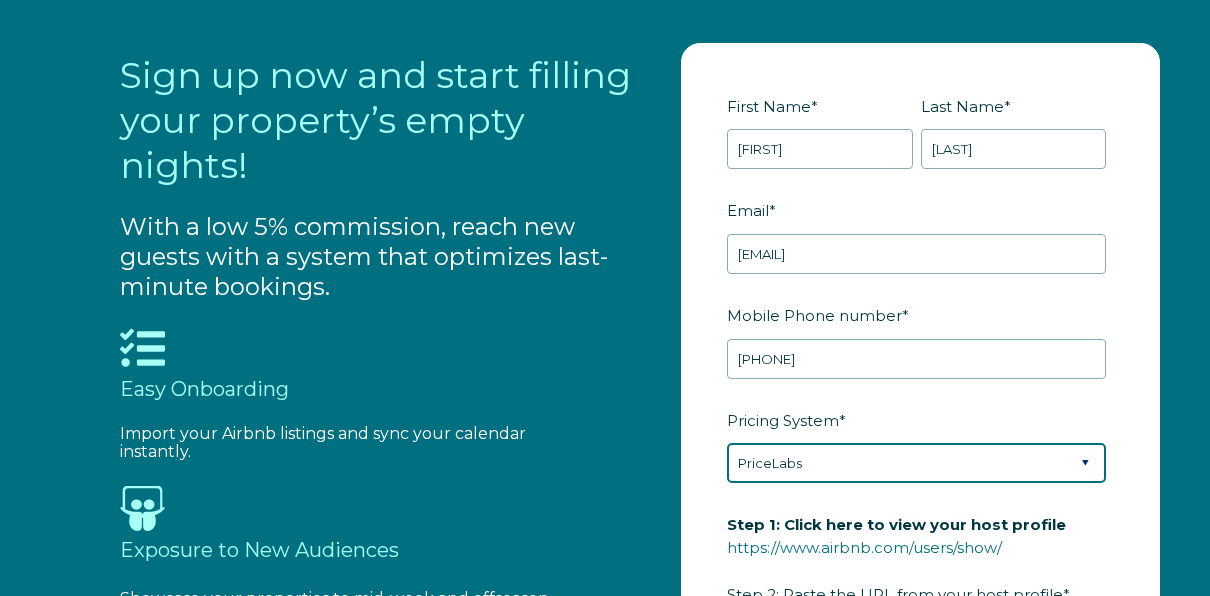 click on "Please Select Manual Airbnb Smart Pricing PriceLabs Wheelhouse Beyond Pricing 3rd Party - Dynamic" at bounding box center [916, 463] 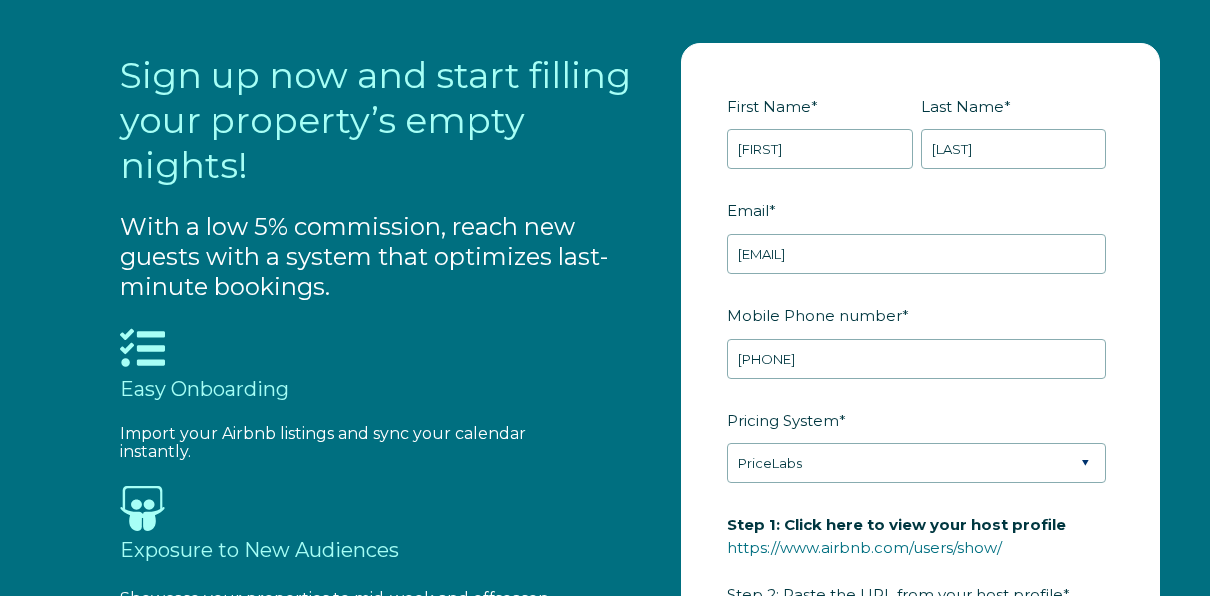 click on "**********" at bounding box center (920, 471) 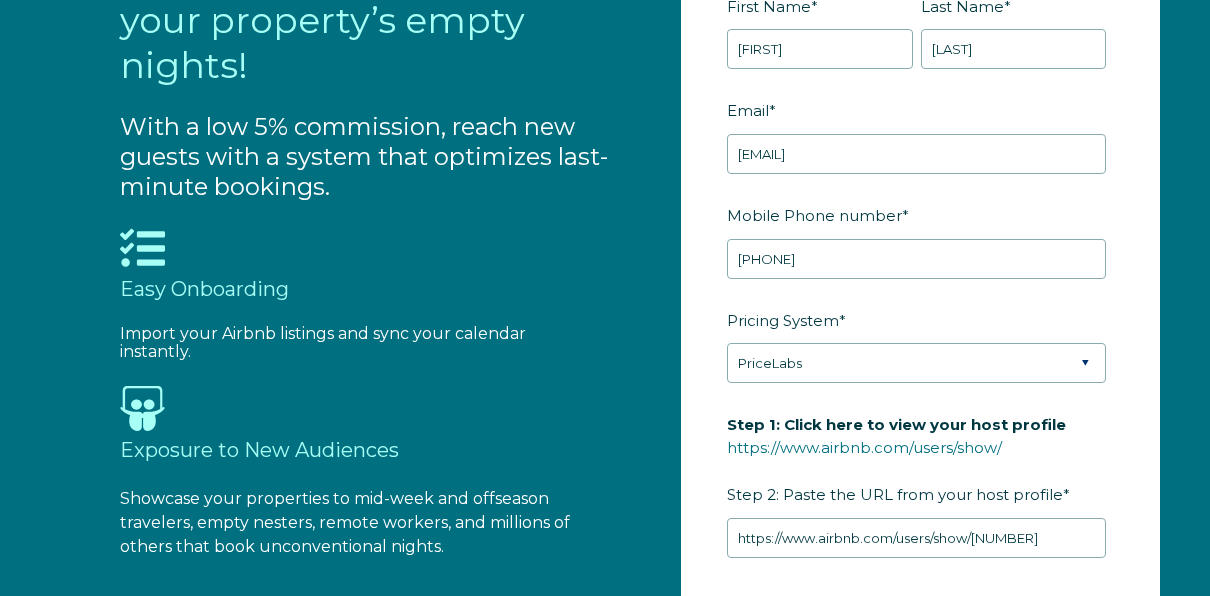 scroll, scrollTop: 2019, scrollLeft: 0, axis: vertical 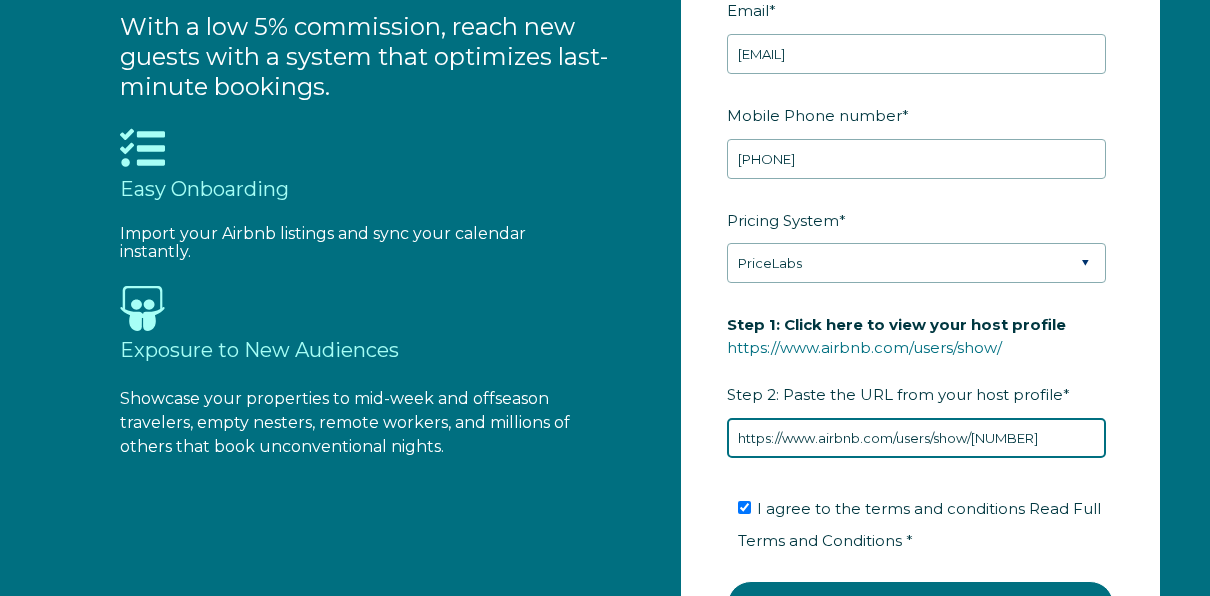 click on "https://www.airbnb.com/users/show/[NUMBER]" at bounding box center [916, 438] 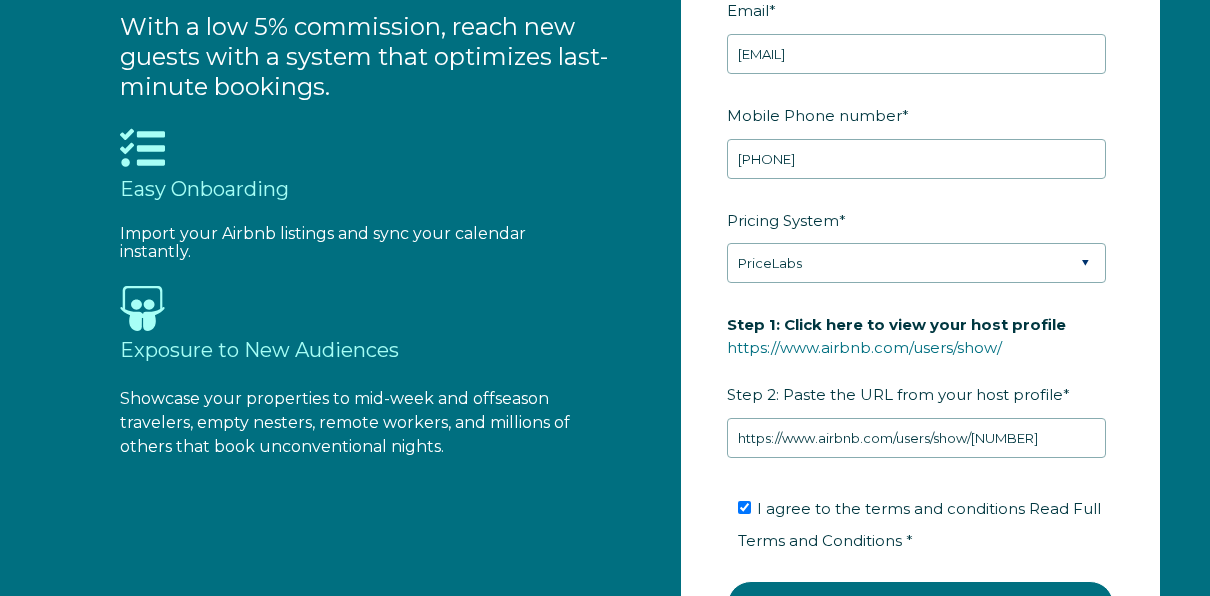 click on "**********" at bounding box center [920, 271] 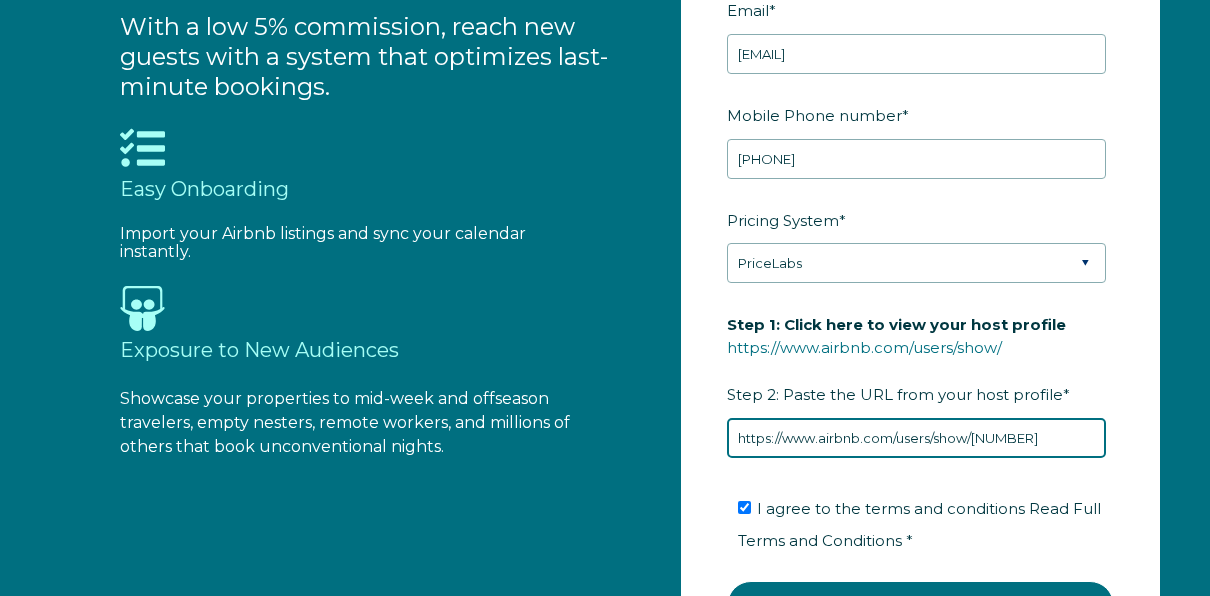 drag, startPoint x: 1040, startPoint y: 430, endPoint x: 674, endPoint y: 414, distance: 366.34955 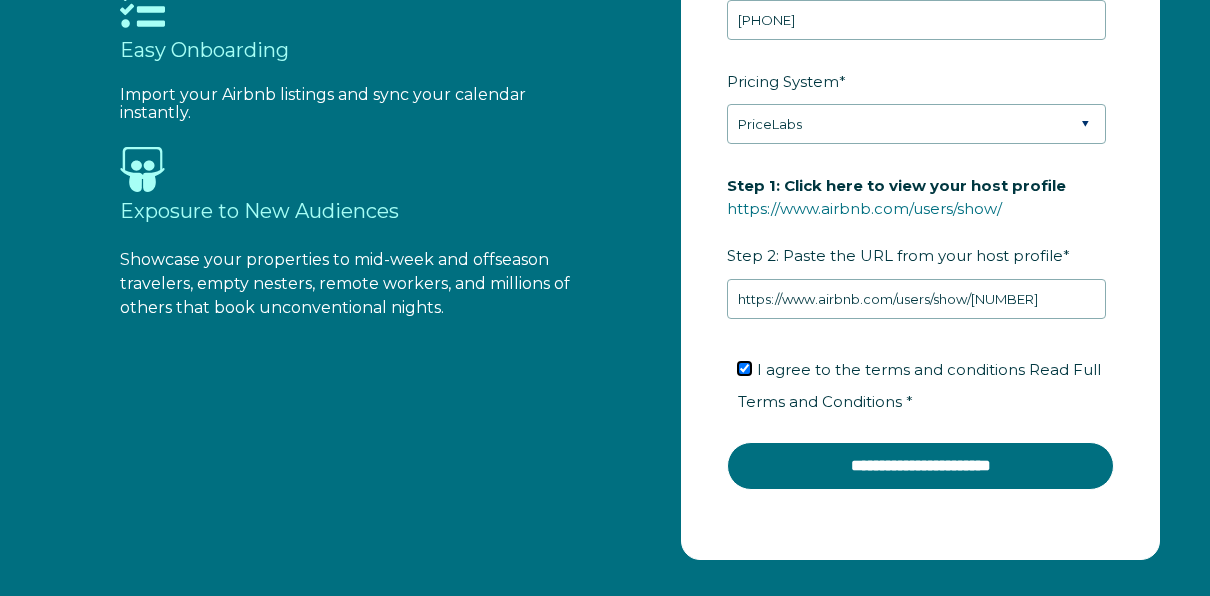 scroll, scrollTop: 2219, scrollLeft: 0, axis: vertical 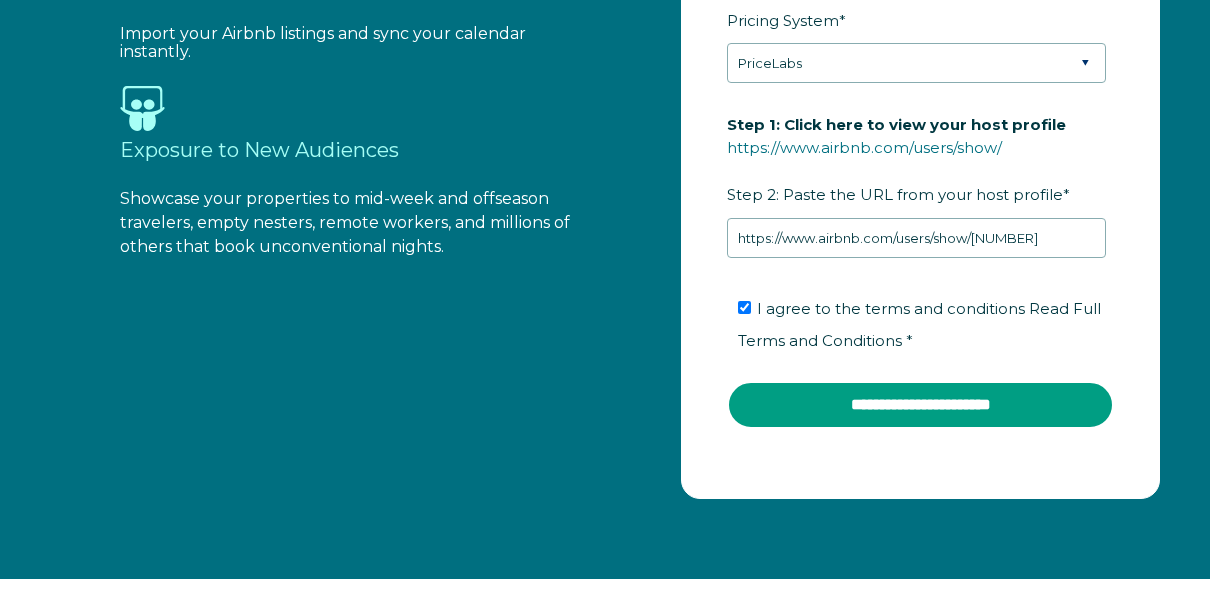 click on "**********" at bounding box center [920, 405] 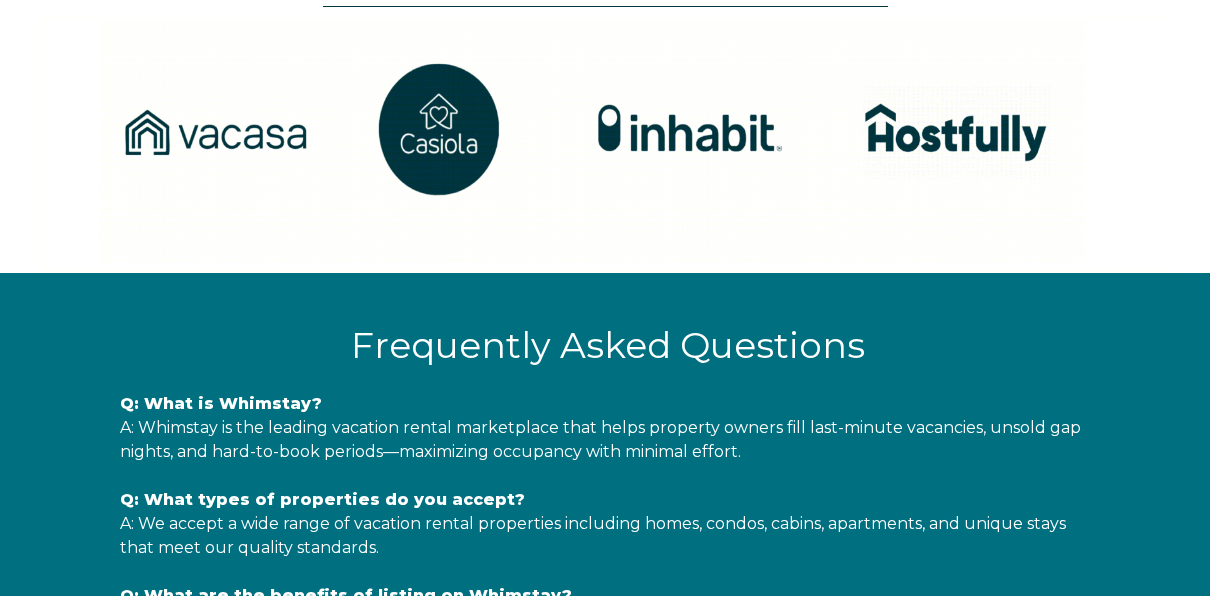 scroll, scrollTop: 3019, scrollLeft: 0, axis: vertical 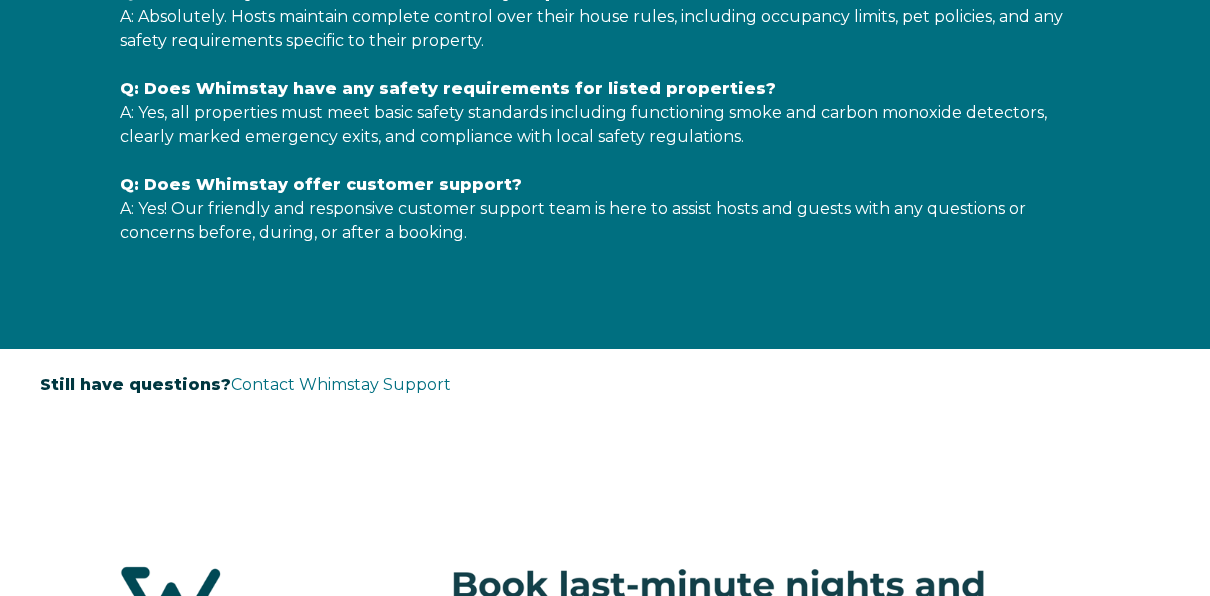 click on "Q: Can I set my own house rules and safety requirements?   A: Absolutely. Hosts maintain complete control over their house rules, including occupancy limits, pet policies, and any safety requirements specific to their property." at bounding box center (607, 17) 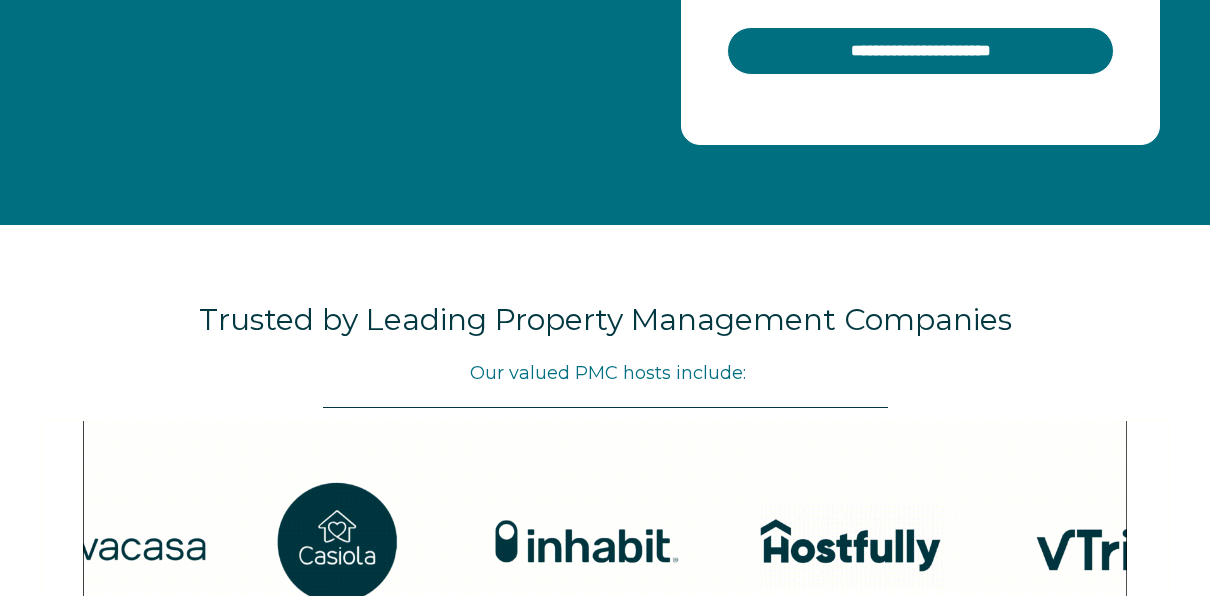 scroll, scrollTop: 2509, scrollLeft: 0, axis: vertical 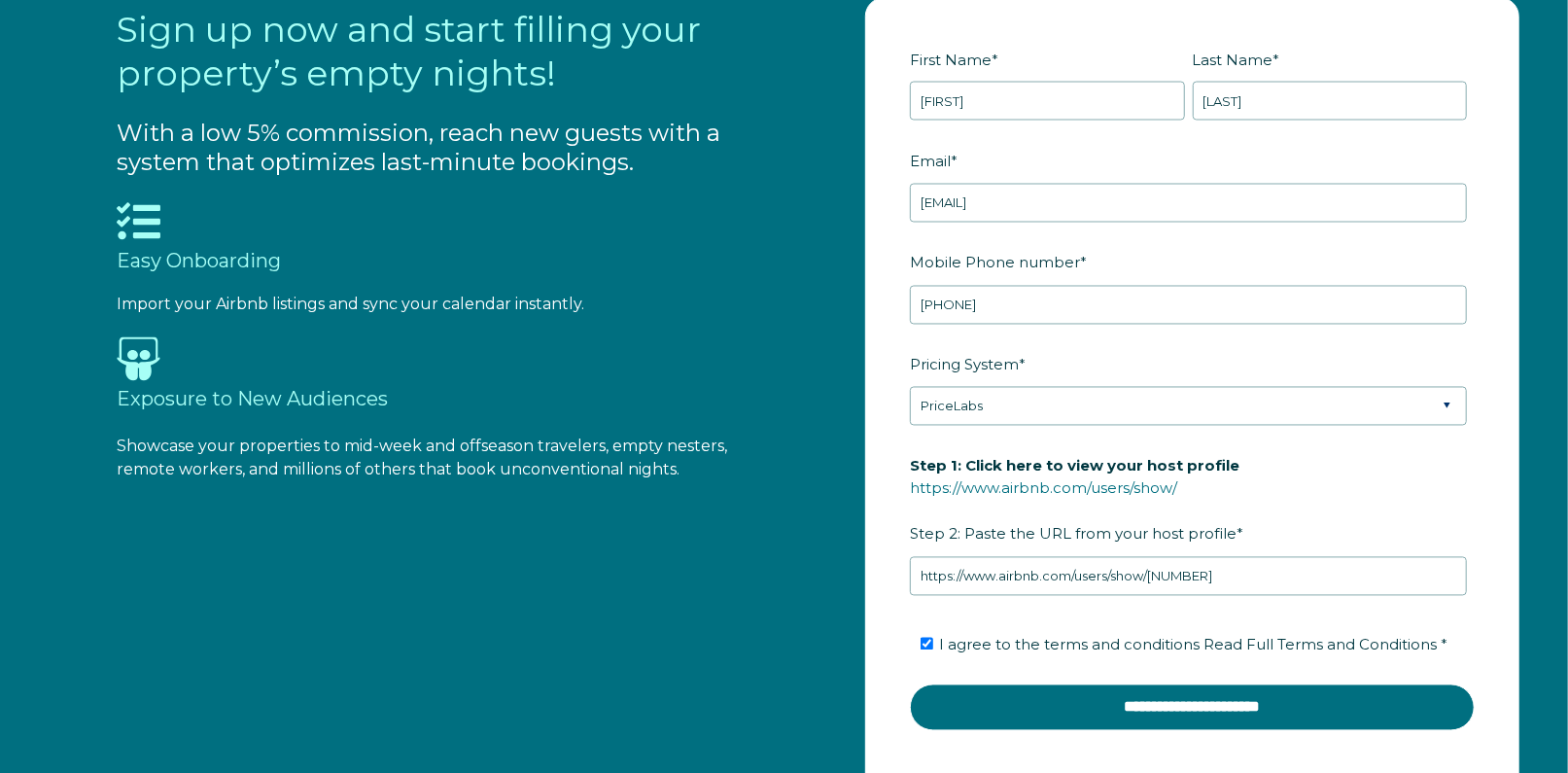 click on "First Name * [FIRST] Last Name * [LAST] RBO Token Company ID Referrer Code Dialer Code SSOB Contact Number Email * [EMAIL] What state are your properties in? What city are your properties in? Mobile Phone number * [PHONE] Pricing System * Please Select Manual Airbnb Smart Pricing PriceLabs Wheelhouse Beyond Pricing 3rd Party - Dynamic Number of Properties Company name or DBA * SDR *" at bounding box center [827, 399] 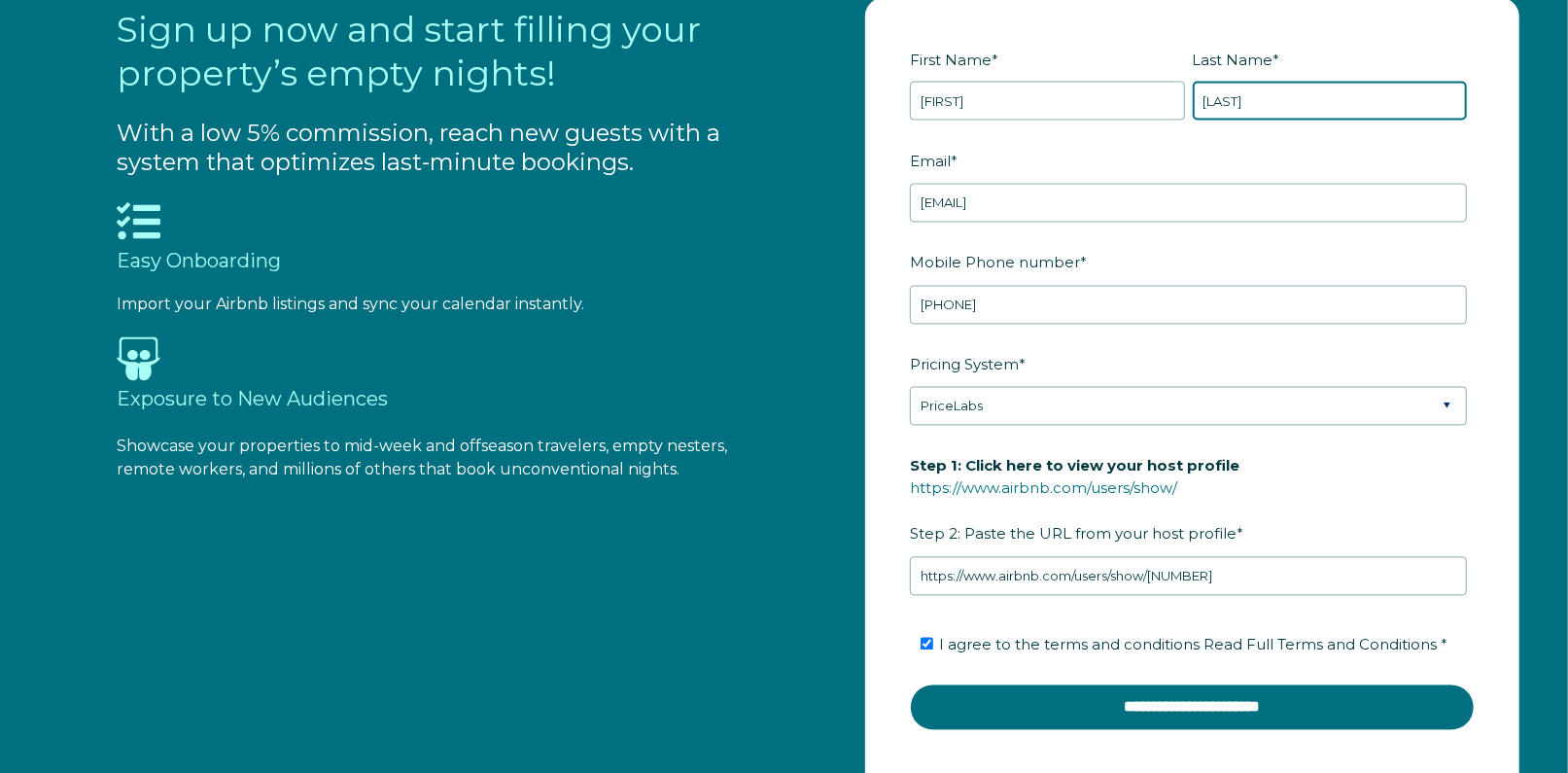 click on "[LAST]" at bounding box center [1330, 101] 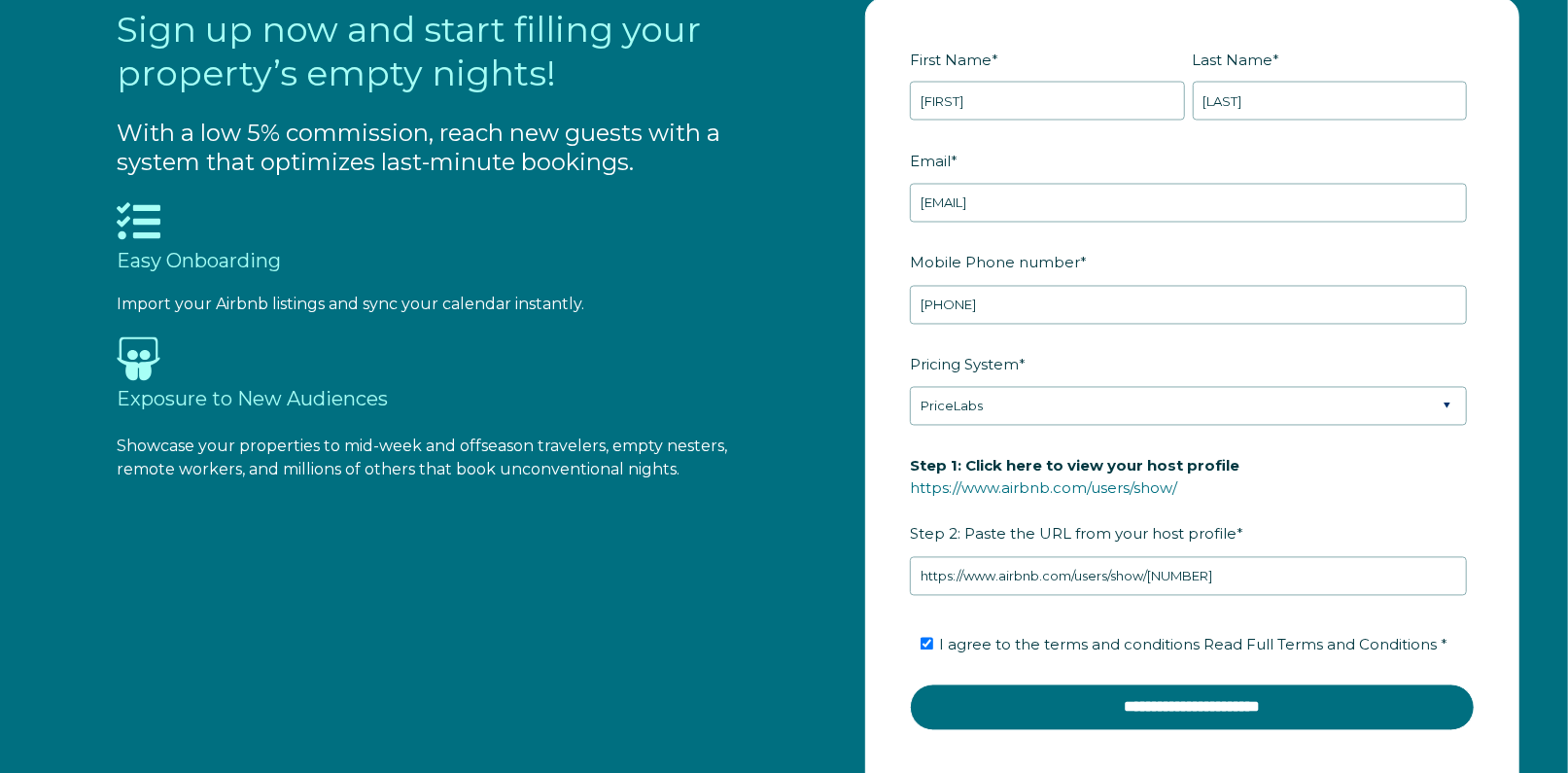 click on "First Name * [FIRST] Last Name * [LAST] RBO Token Company ID Referrer Code Dialer Code SSOB Contact Number Email * [EMAIL] What state are your properties in? What city are your properties in? Mobile Phone number * [PHONE] Pricing System * Please Select Manual Airbnb Smart Pricing PriceLabs Wheelhouse Beyond Pricing 3rd Party - Dynamic Number of Properties Company name or DBA * SDR *" at bounding box center (827, 399) 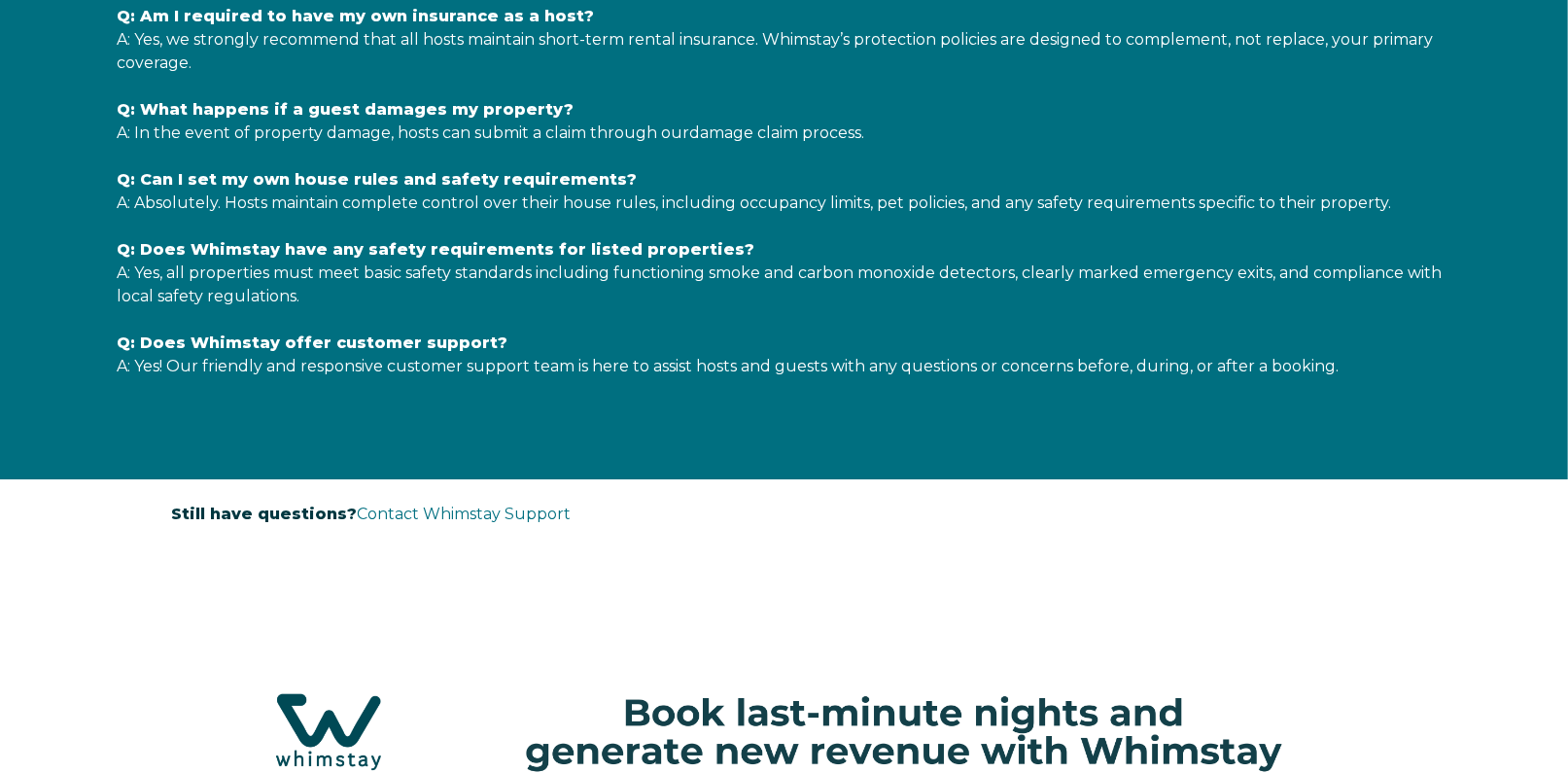 scroll, scrollTop: 4122, scrollLeft: 0, axis: vertical 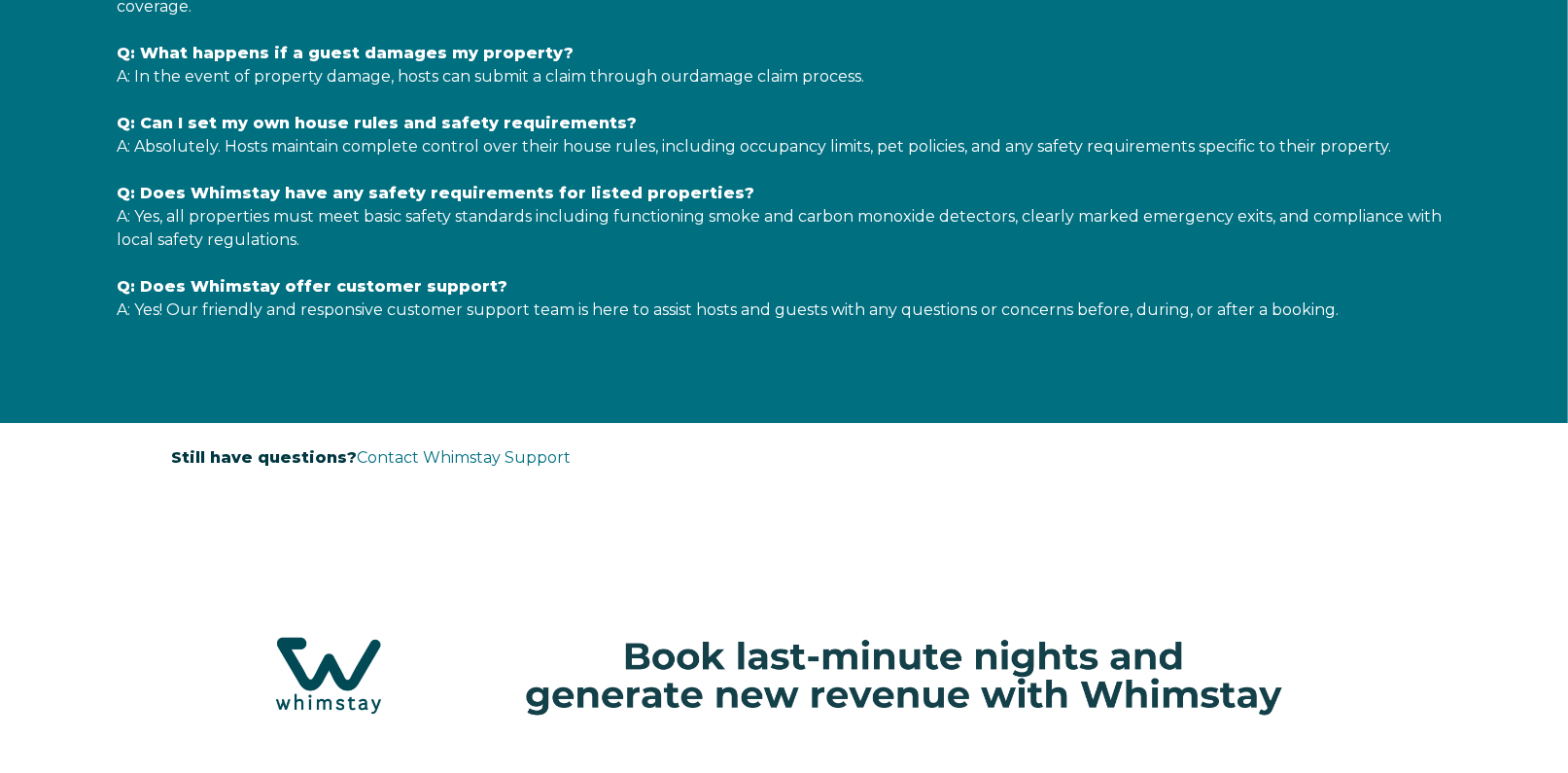 drag, startPoint x: 438, startPoint y: 467, endPoint x: 404, endPoint y: 491, distance: 41.617304 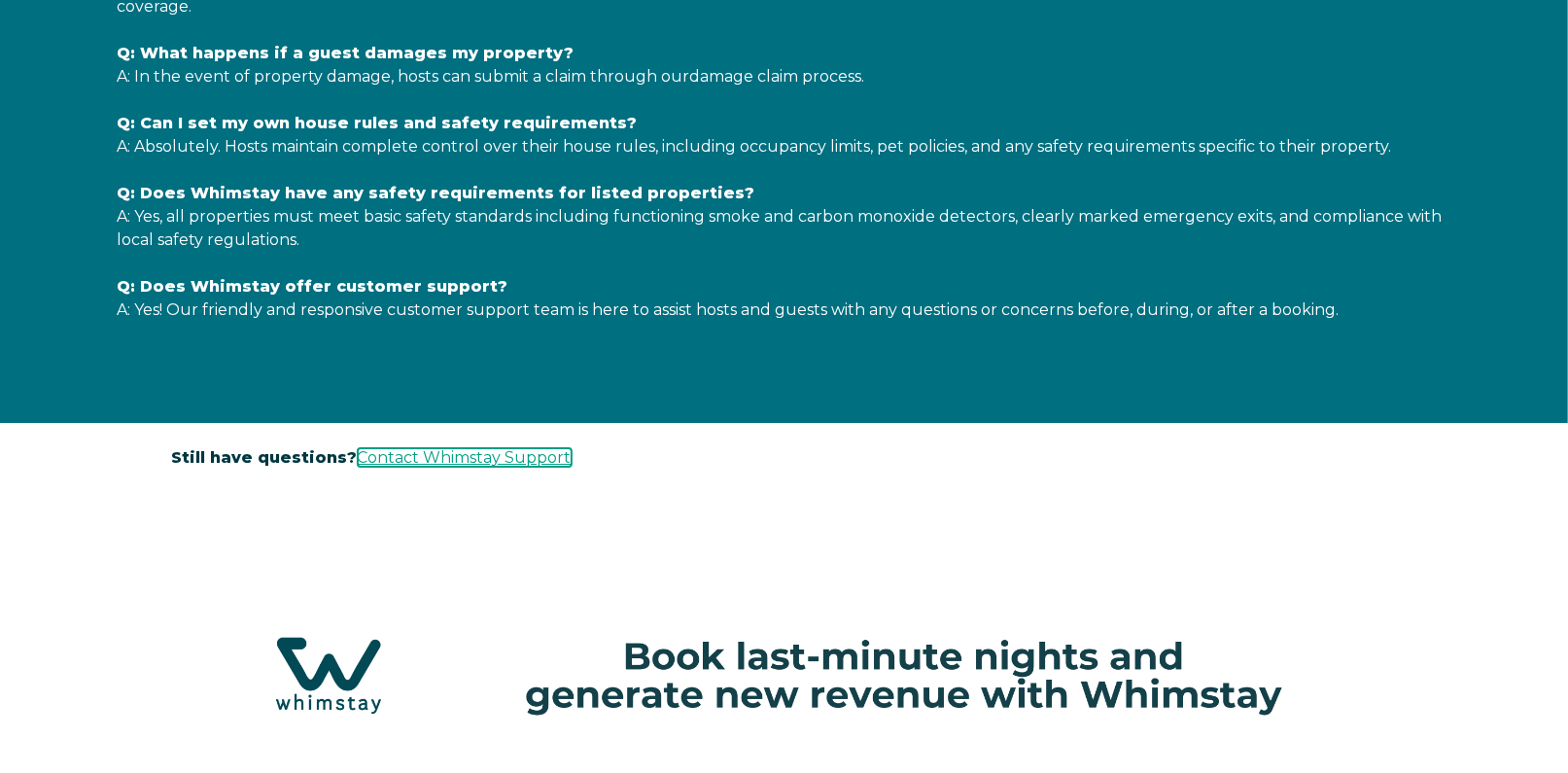 click on "Contact Whimstay Support" at bounding box center [465, 457] 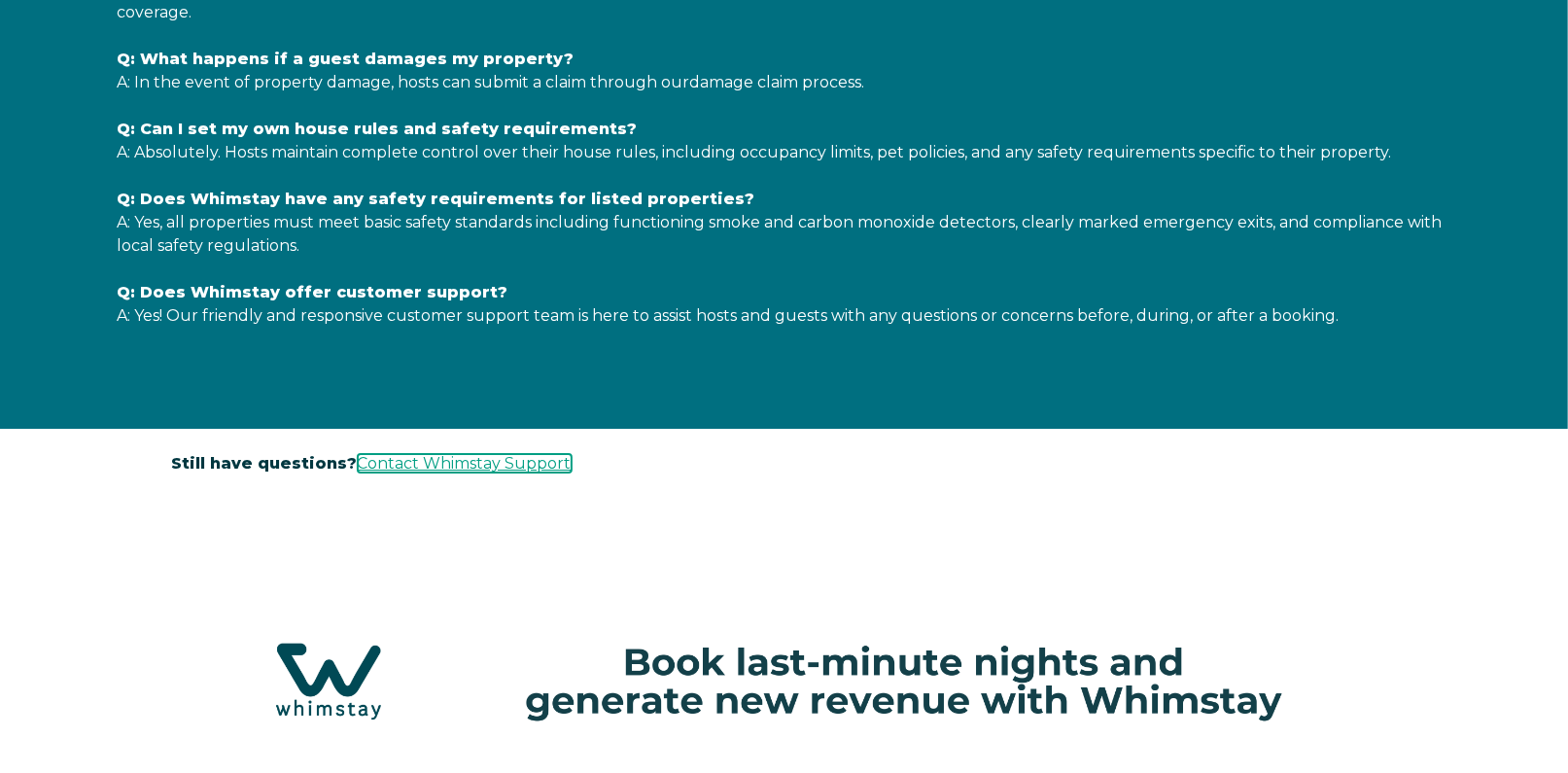 scroll, scrollTop: 4122, scrollLeft: 0, axis: vertical 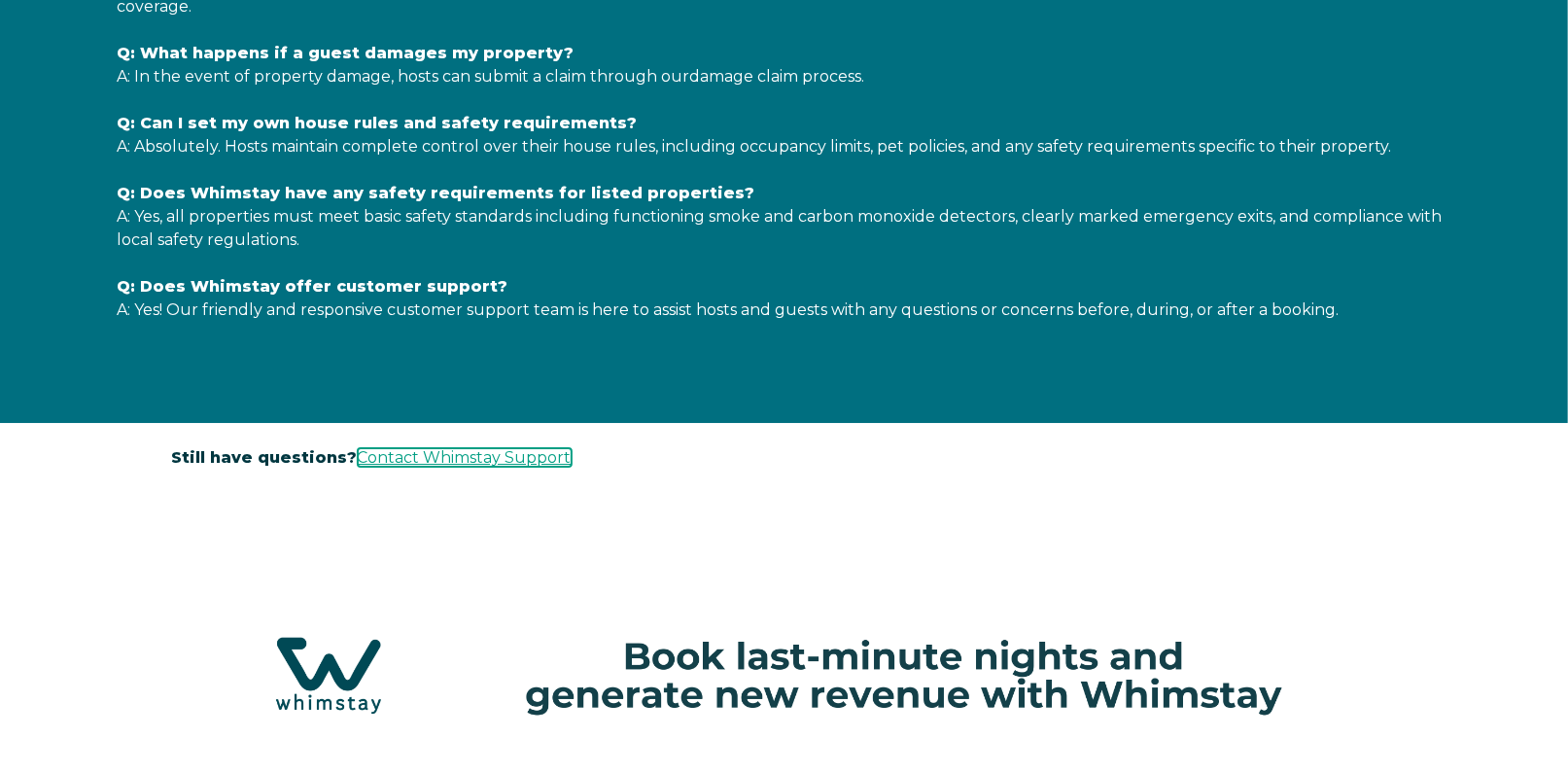 click on "Contact Whimstay Support" at bounding box center [465, 457] 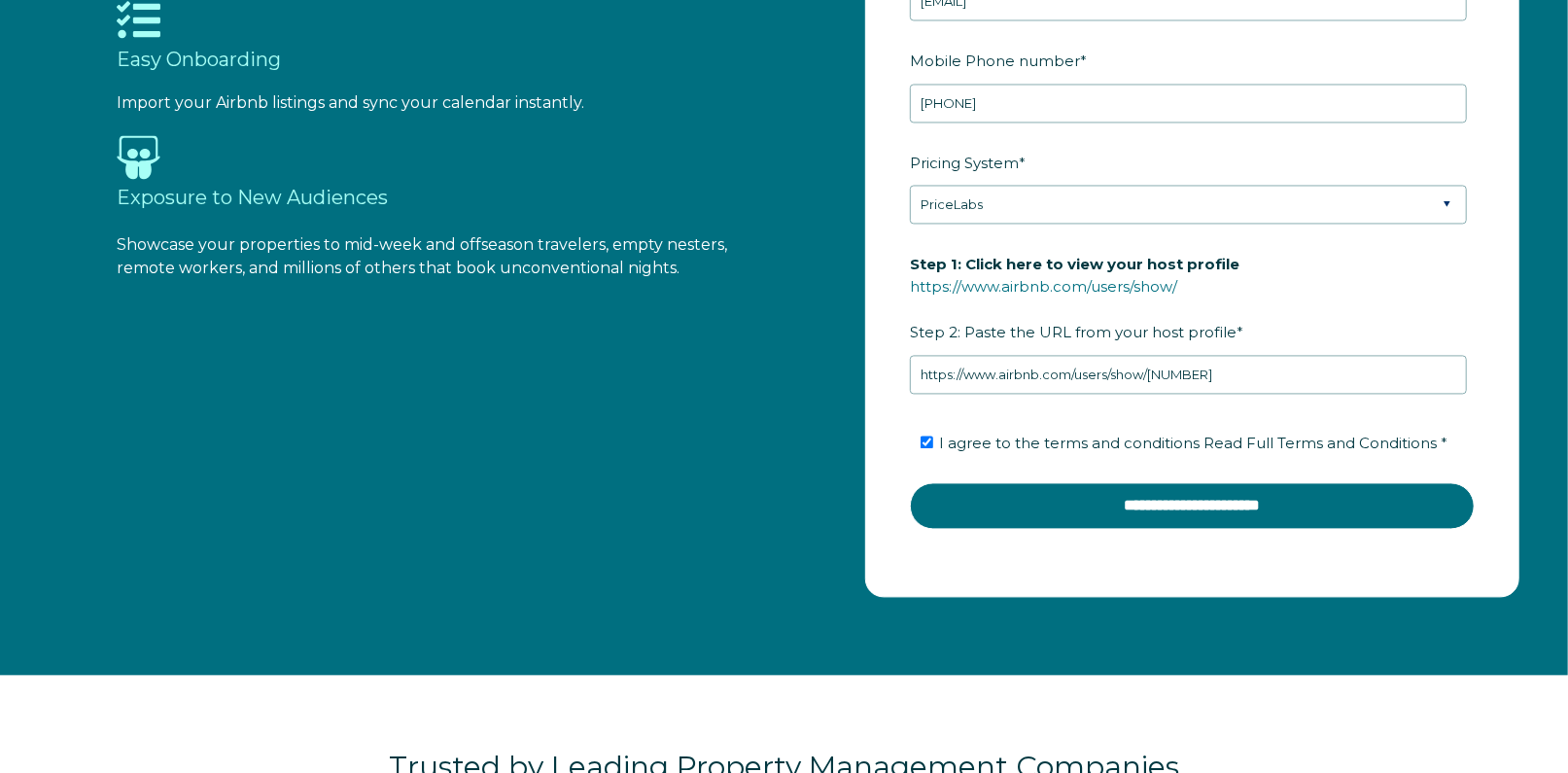 scroll, scrollTop: 2321, scrollLeft: 0, axis: vertical 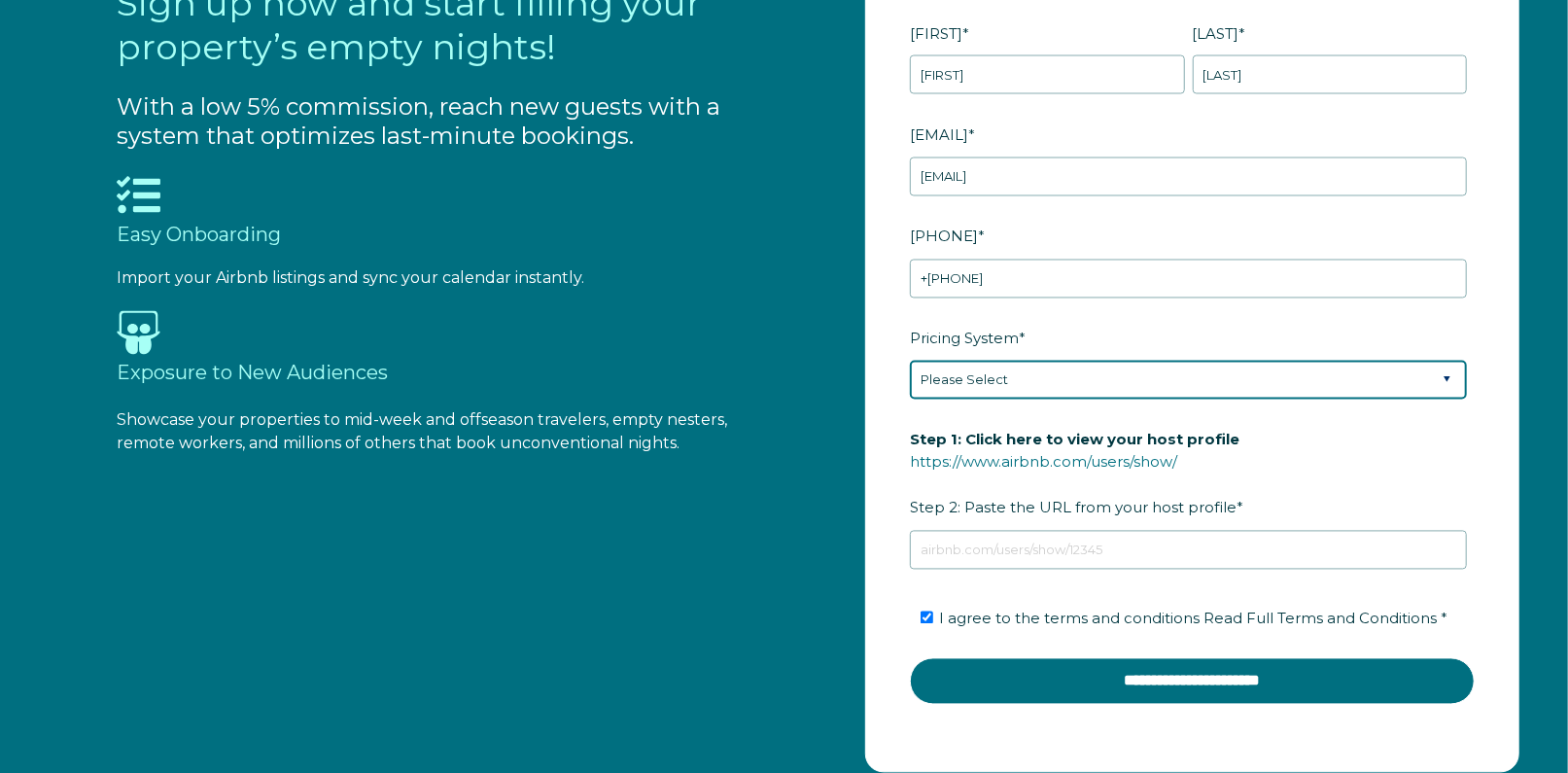 click on "Please Select Manual Airbnb Smart Pricing PriceLabs Wheelhouse Beyond Pricing 3rd Party - Dynamic" at bounding box center (1188, 380) 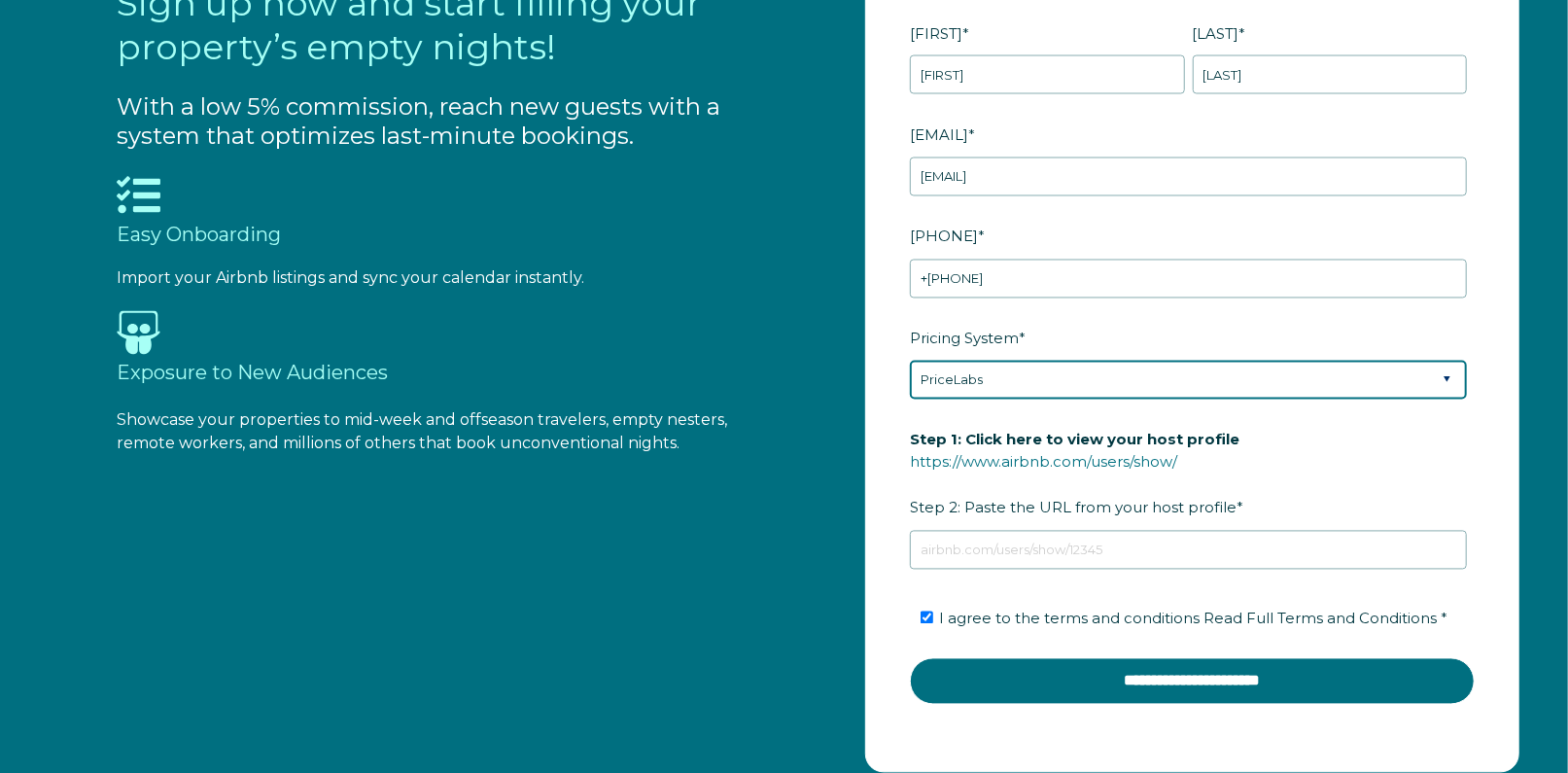 click on "Please Select Manual Airbnb Smart Pricing PriceLabs Wheelhouse Beyond Pricing 3rd Party - Dynamic" at bounding box center [1188, 380] 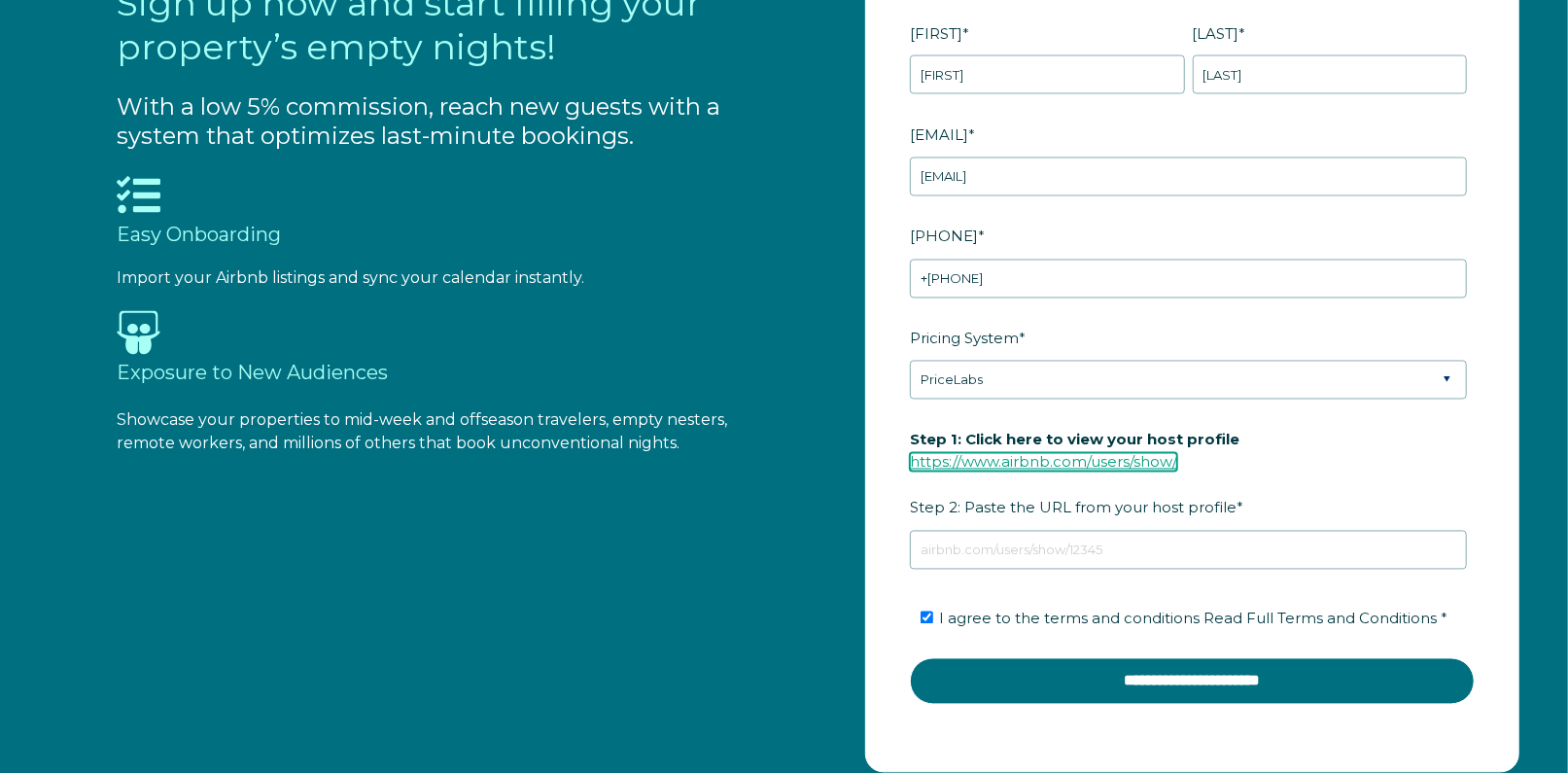 click on "https://www.airbnb.com/users/show/" at bounding box center (1043, 462) 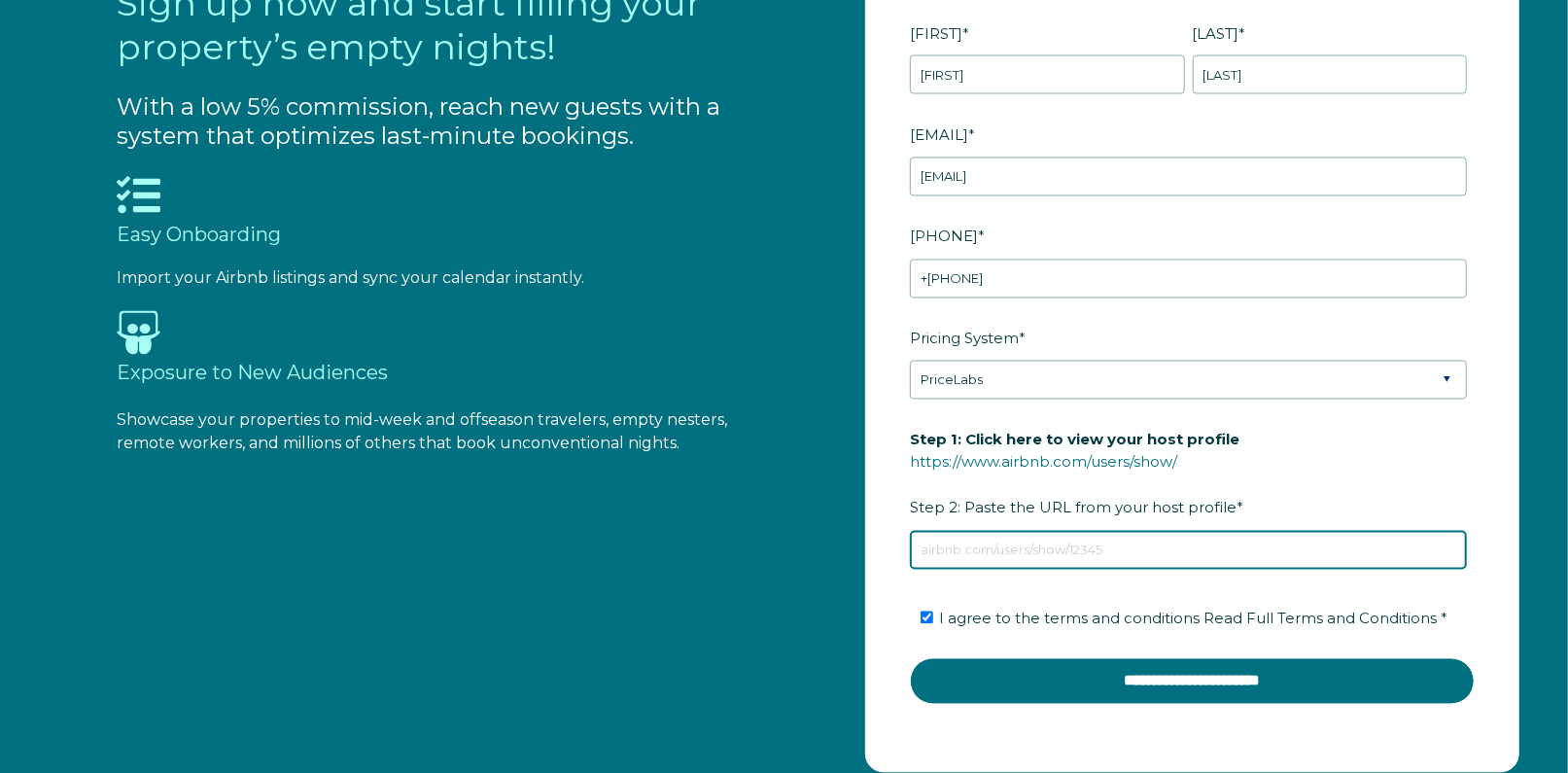 click on "Step 1: Click here to view your host profile         https://www.airbnb.com/users/show/   Step 2: Paste the URL from your host profile *" at bounding box center (1188, 550) 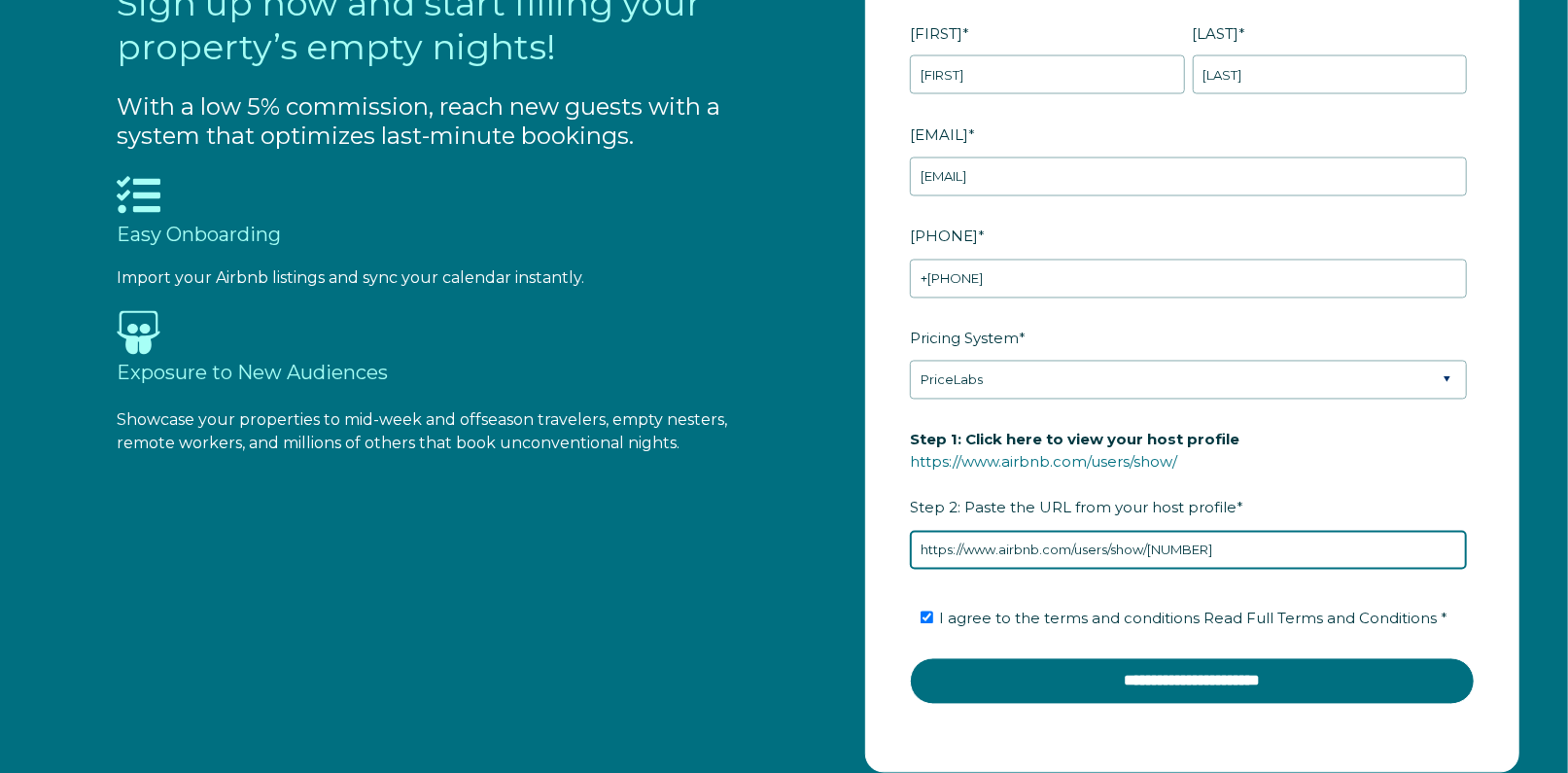 type on "https://www.airbnb.com/users/show/[NUMBER]" 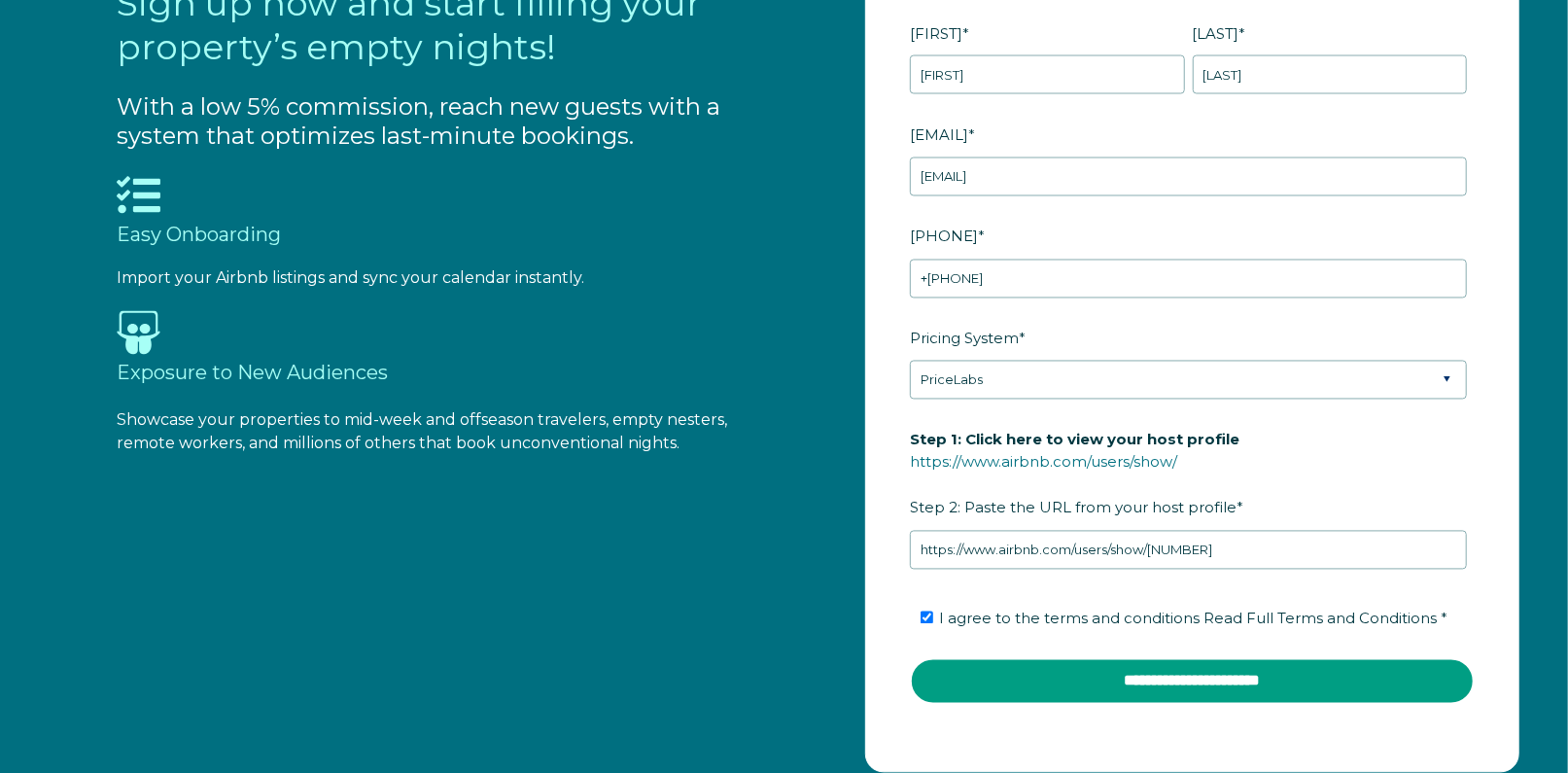 click on "**********" at bounding box center (1192, 682) 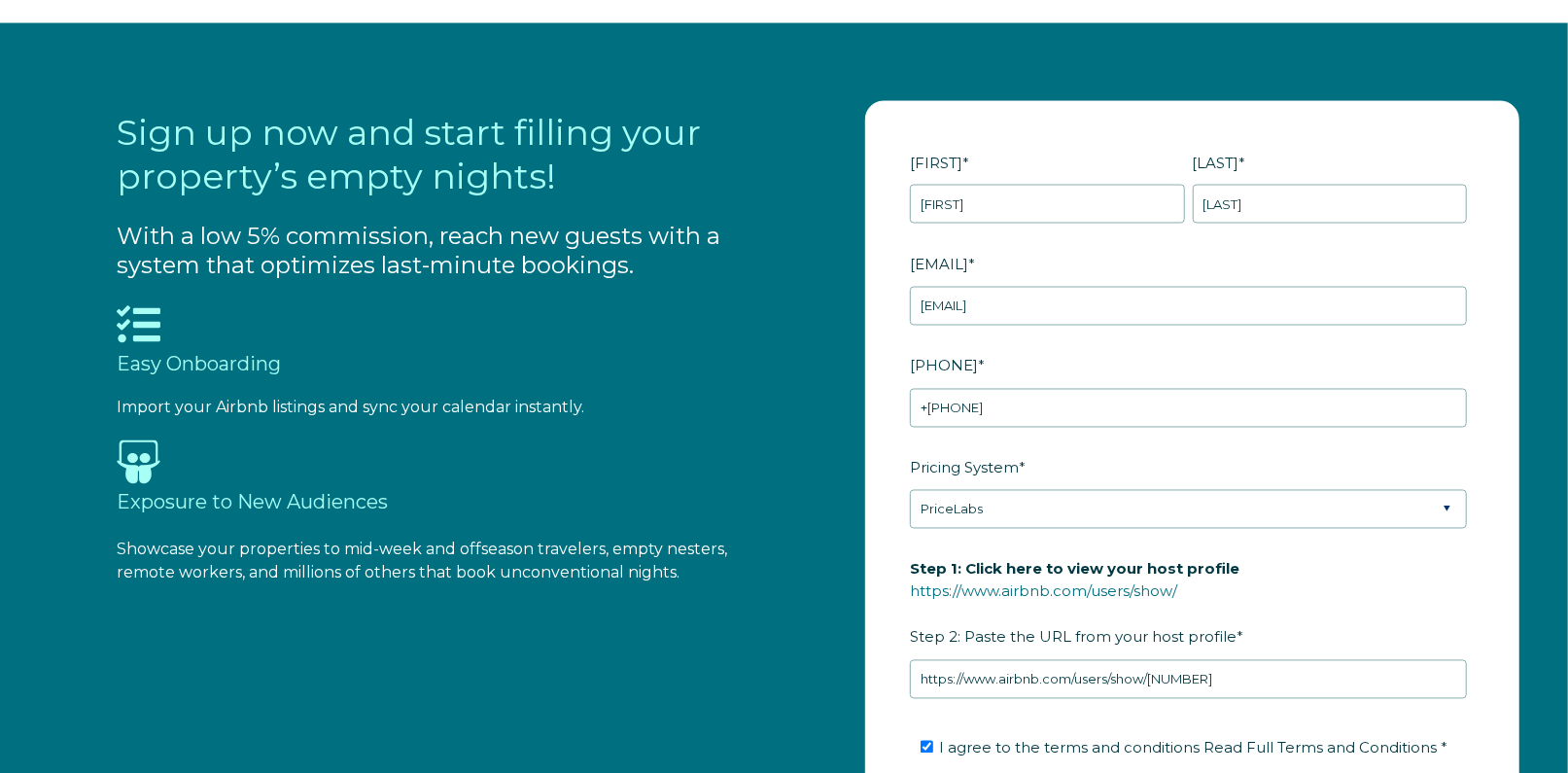 scroll, scrollTop: 2022, scrollLeft: 0, axis: vertical 